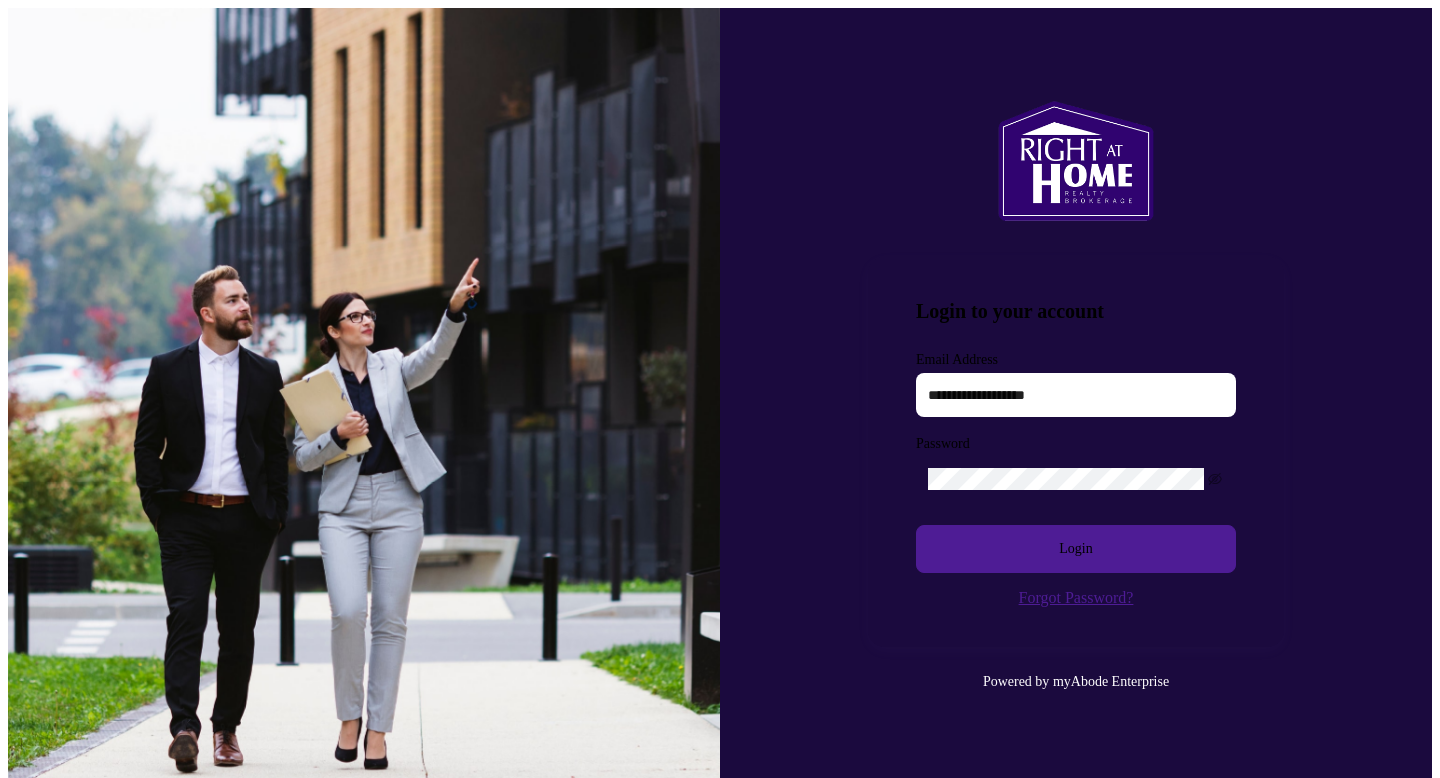 scroll, scrollTop: 0, scrollLeft: 0, axis: both 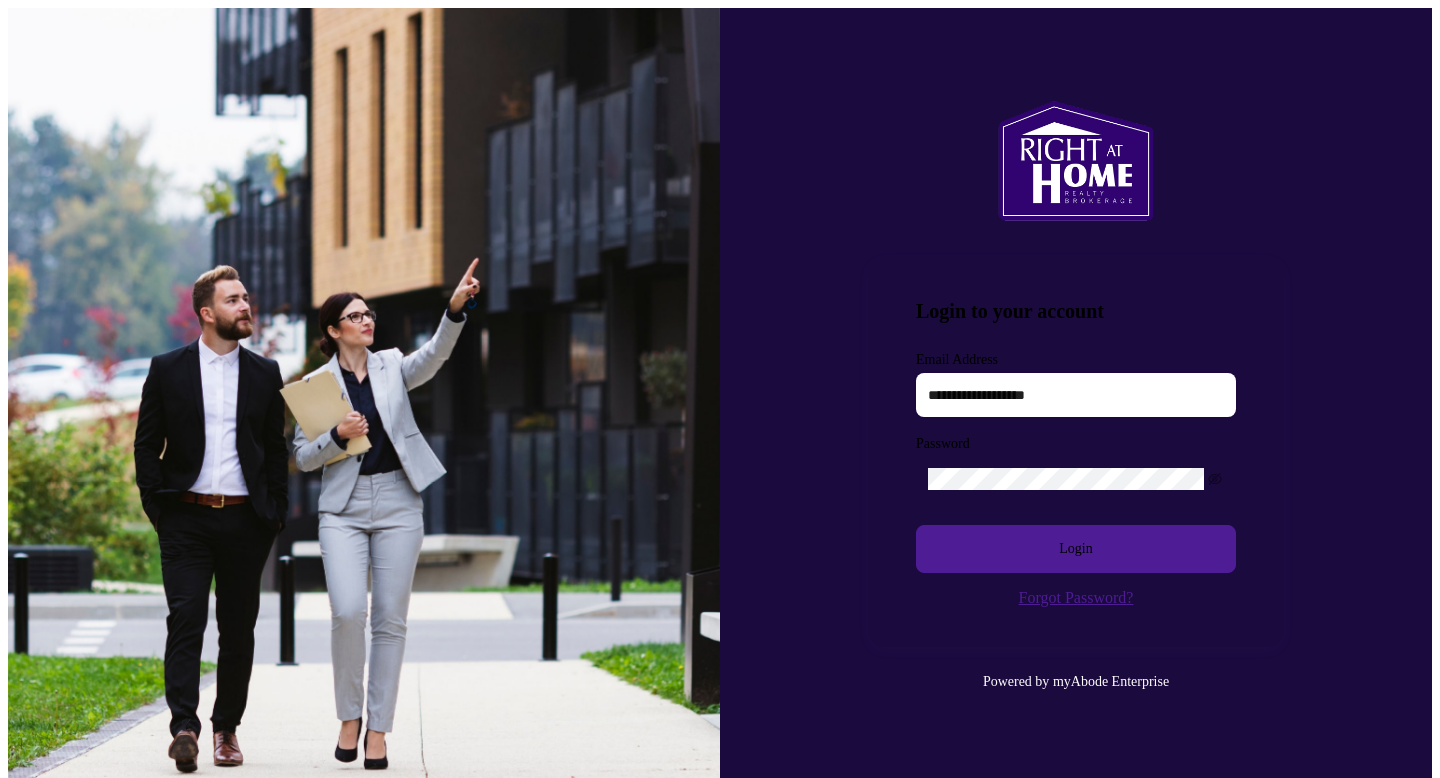 click at bounding box center [1076, 395] 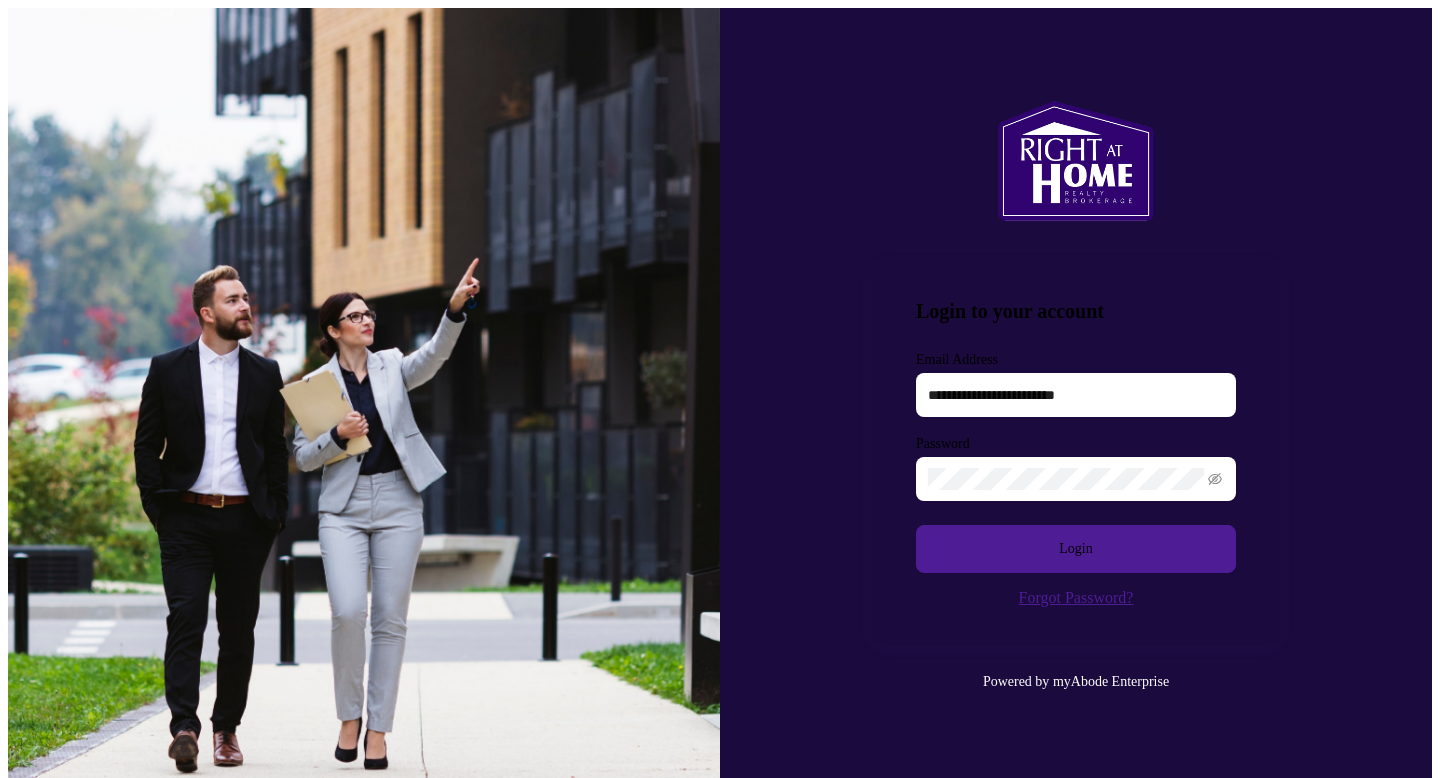 click on "Login" at bounding box center (1076, 549) 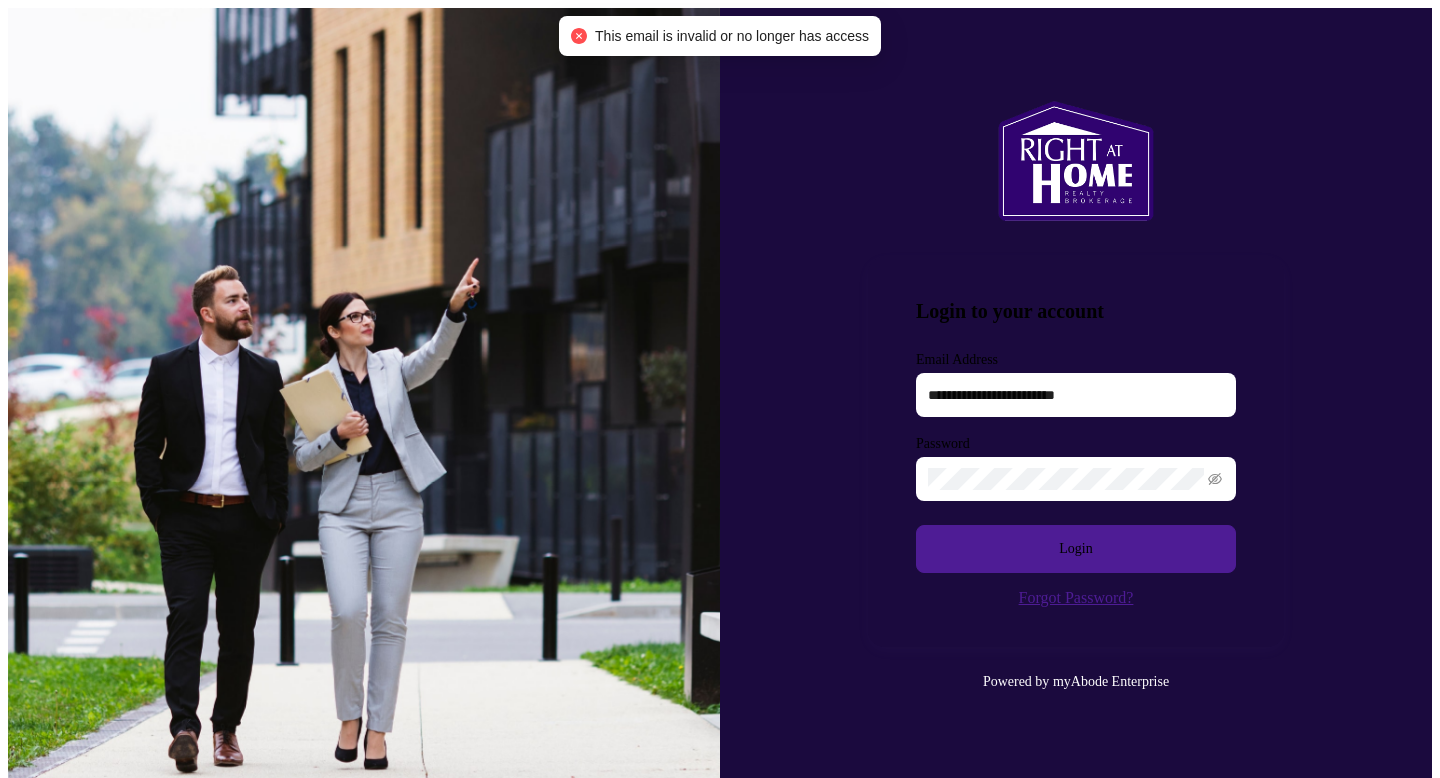 click at bounding box center (1076, 479) 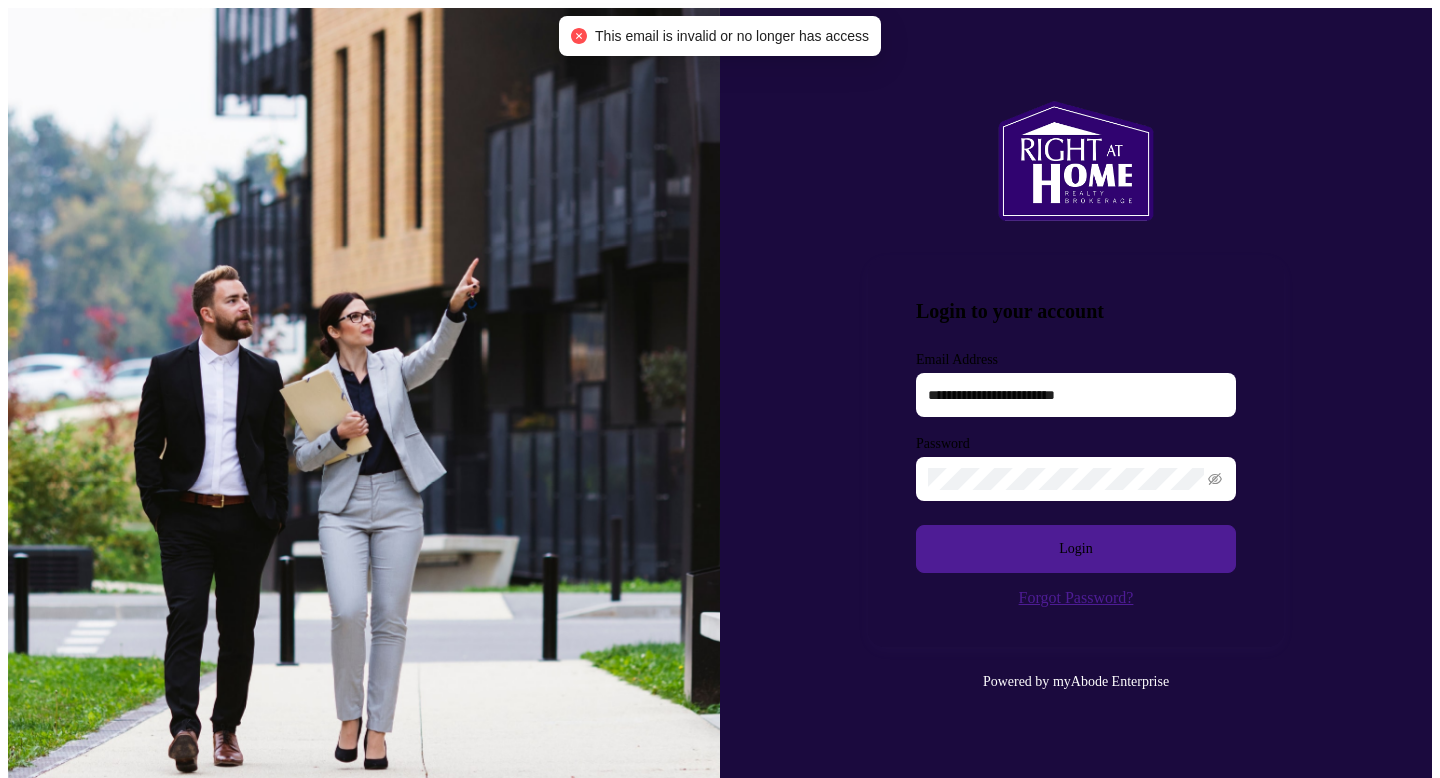 click on "**********" at bounding box center [1076, 397] 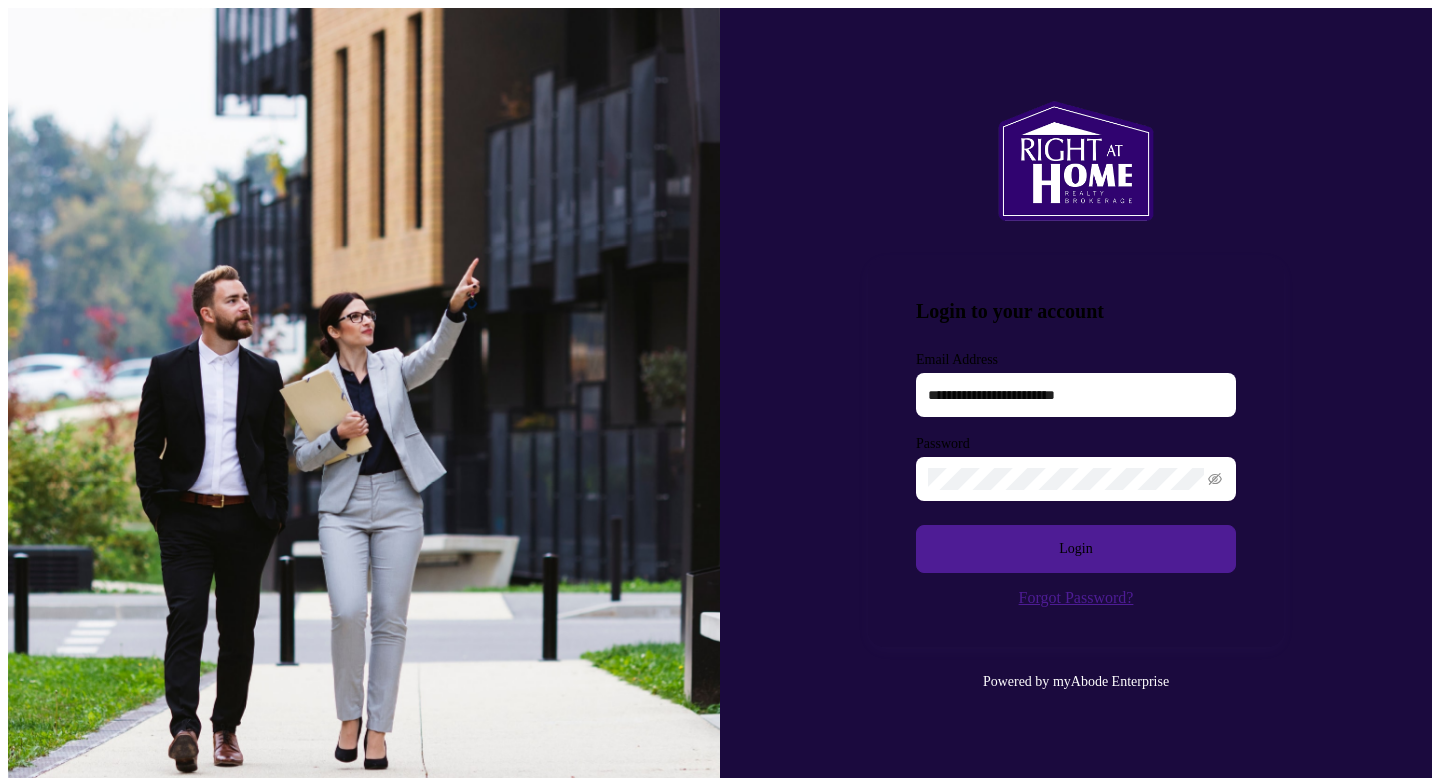 click on "Login" at bounding box center (1076, 549) 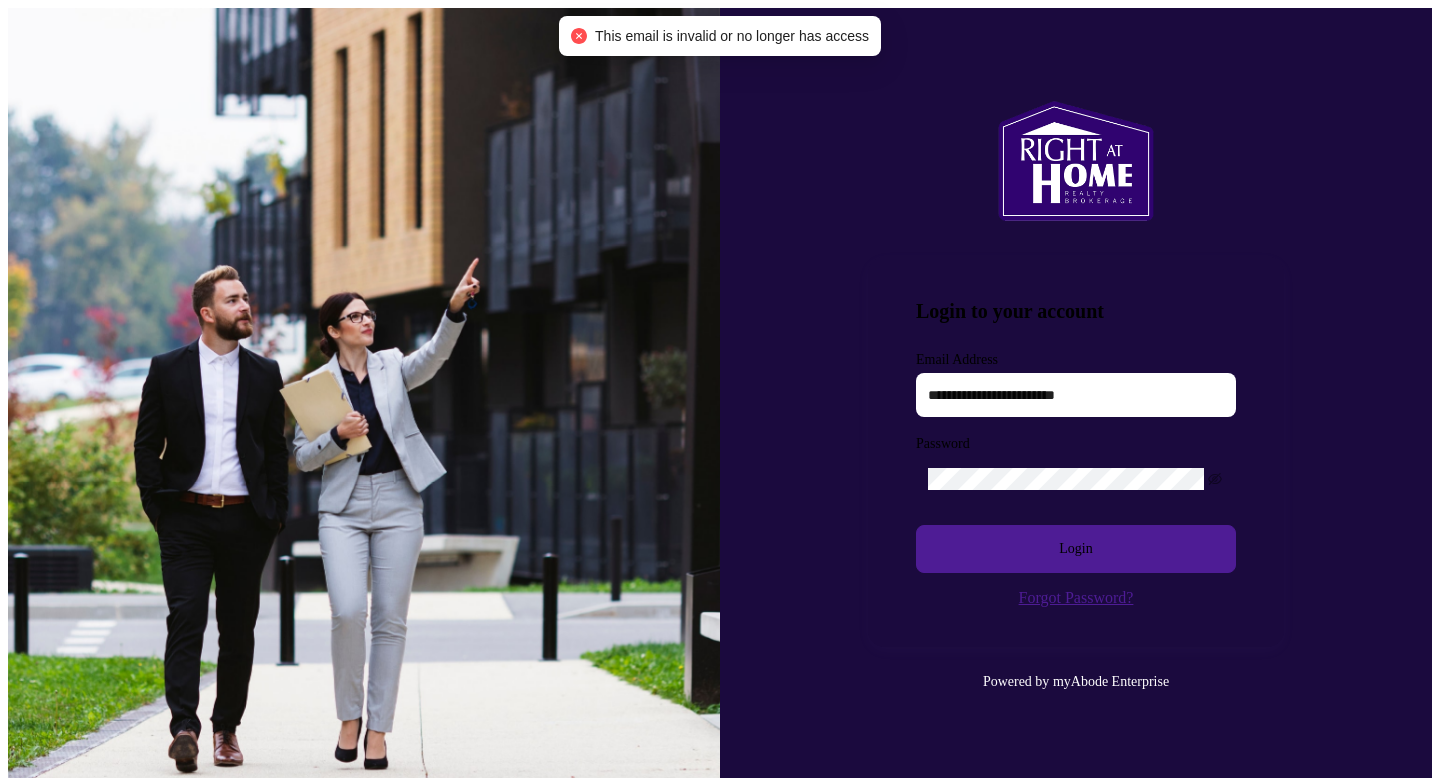 click on "**********" at bounding box center (1076, 397) 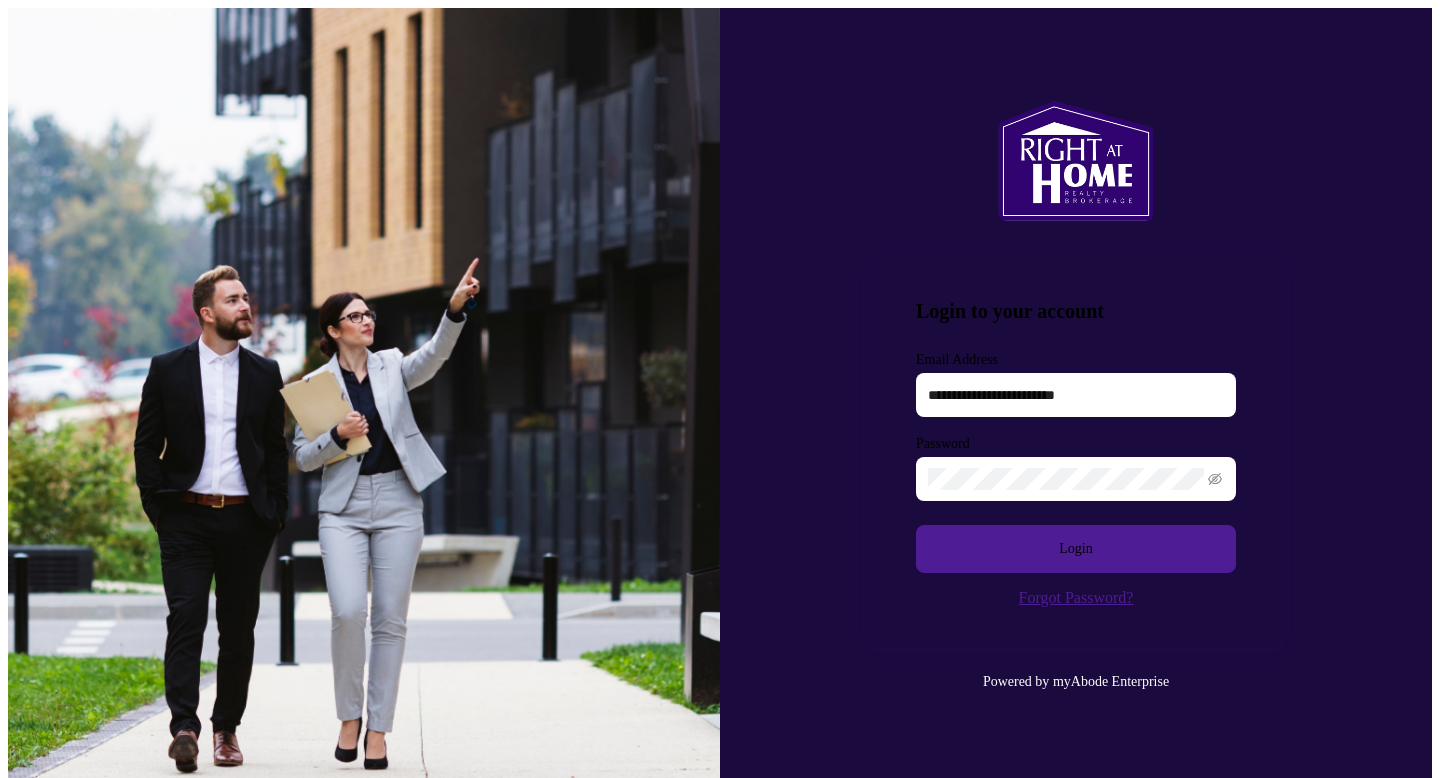 click on "Login" at bounding box center [1076, 549] 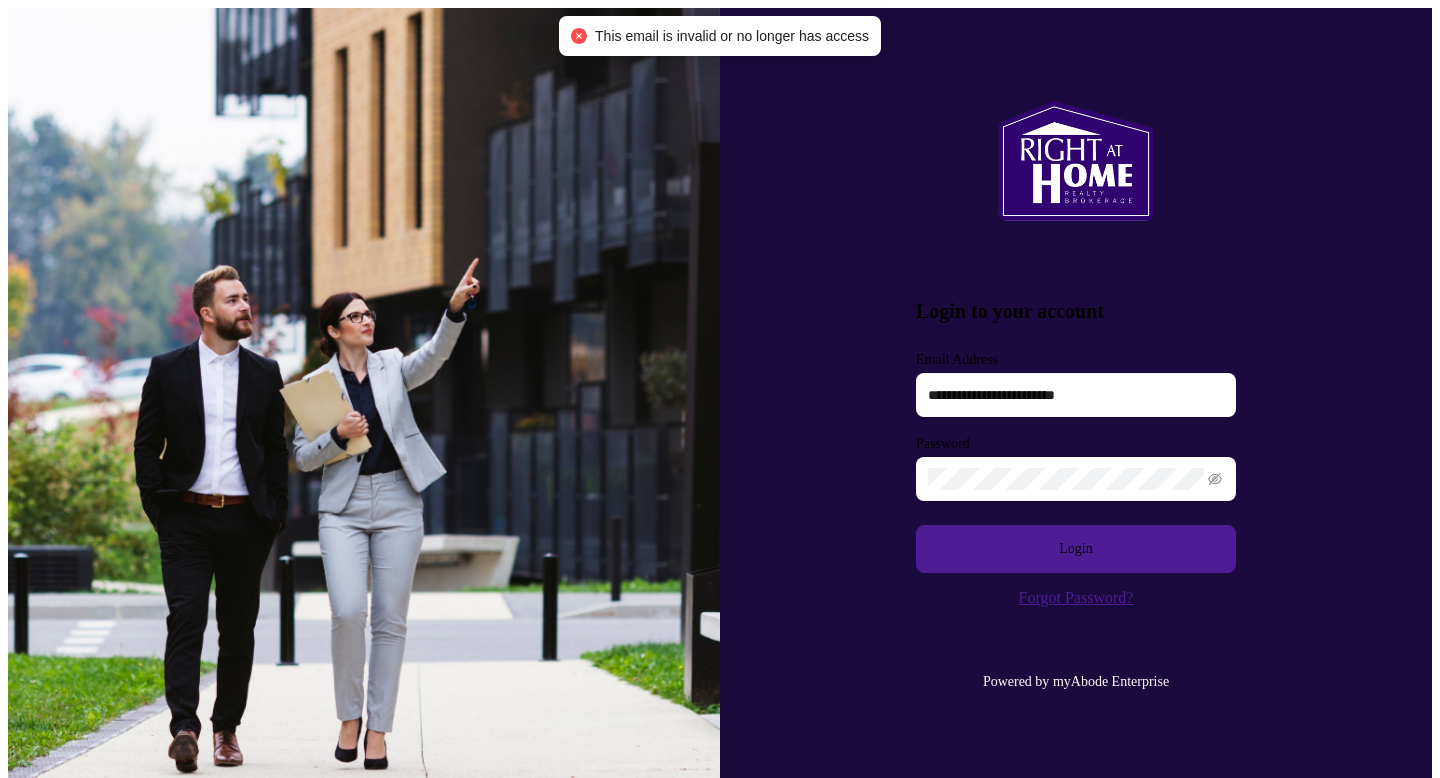 click on "**********" at bounding box center [1076, 397] 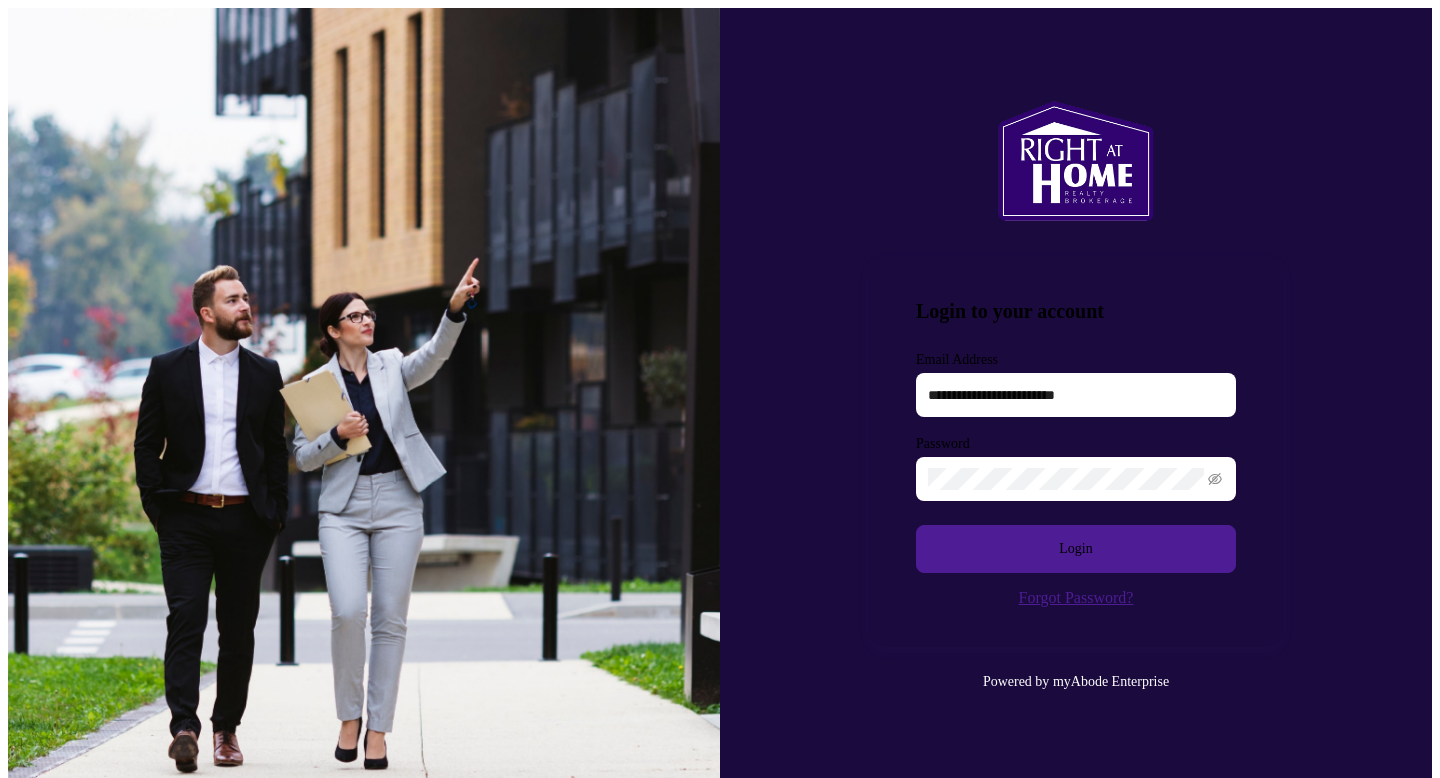 click on "Login" at bounding box center (1076, 549) 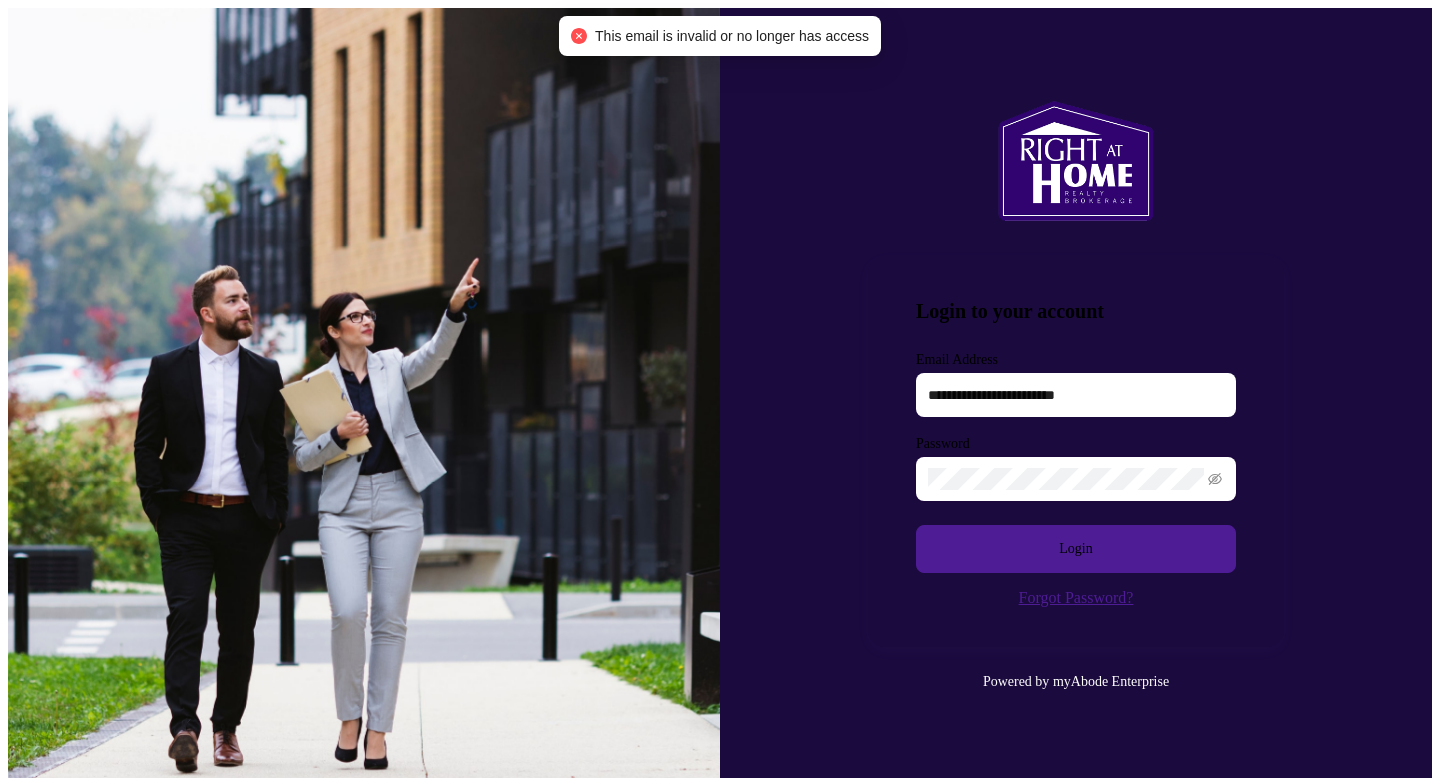 click on "**********" at bounding box center (1076, 397) 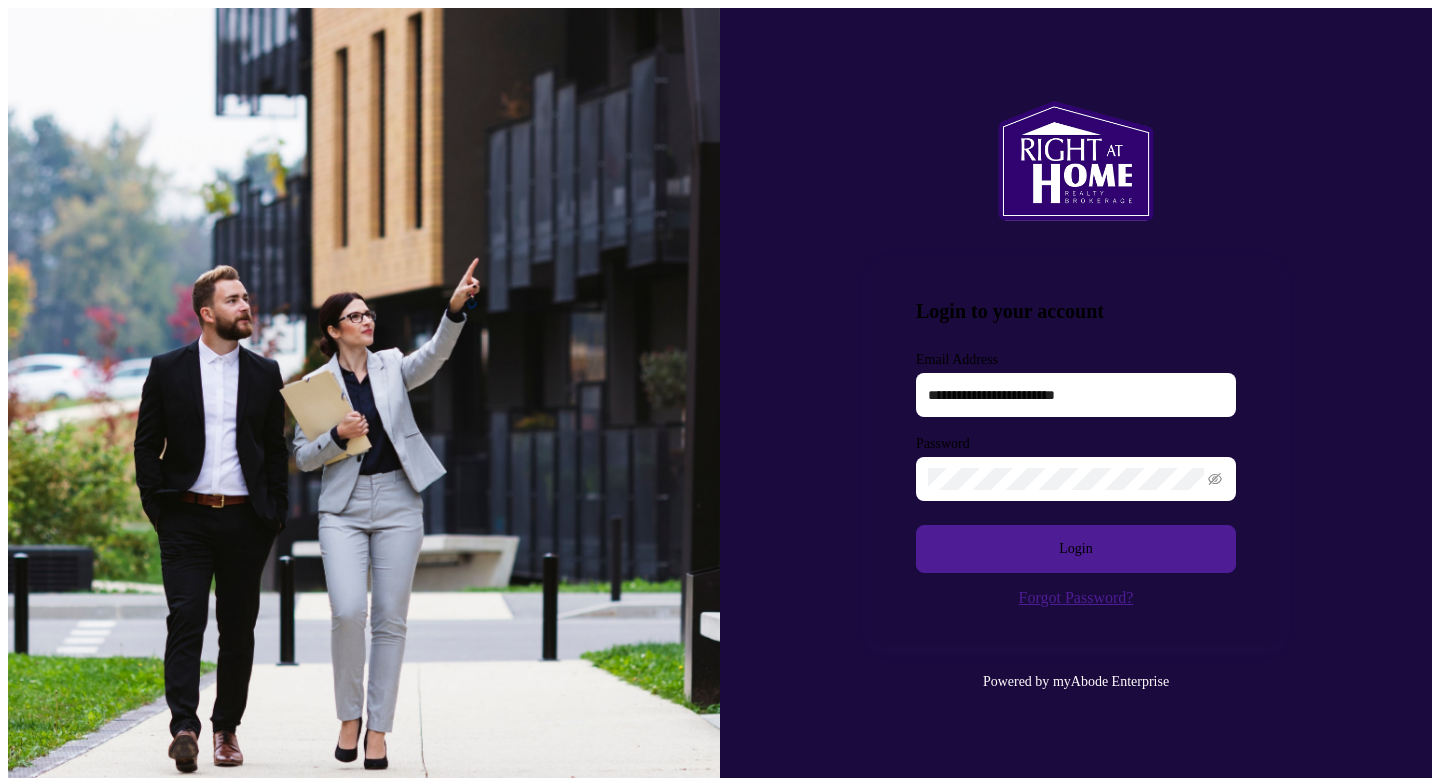 click on "Login" at bounding box center (1076, 549) 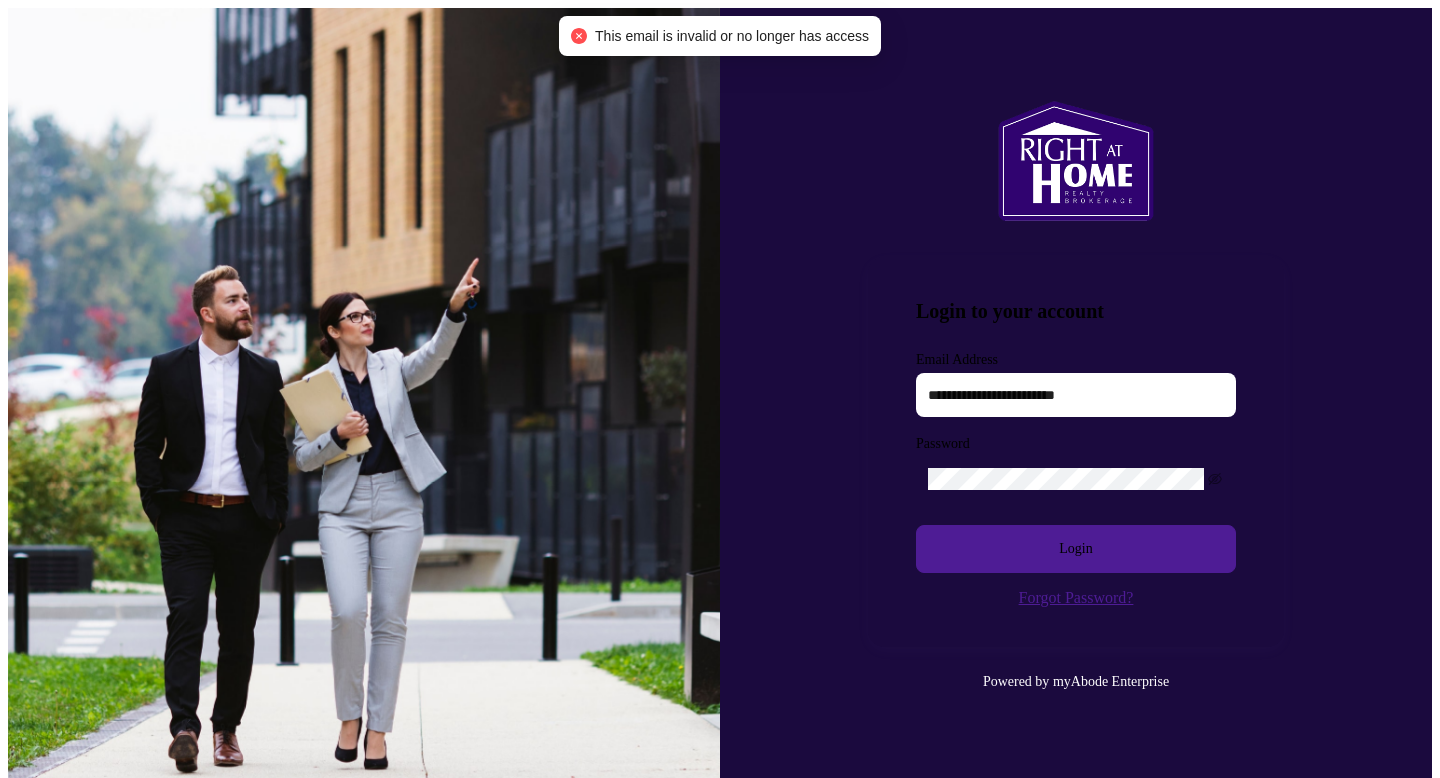 click on "**********" at bounding box center [1076, 397] 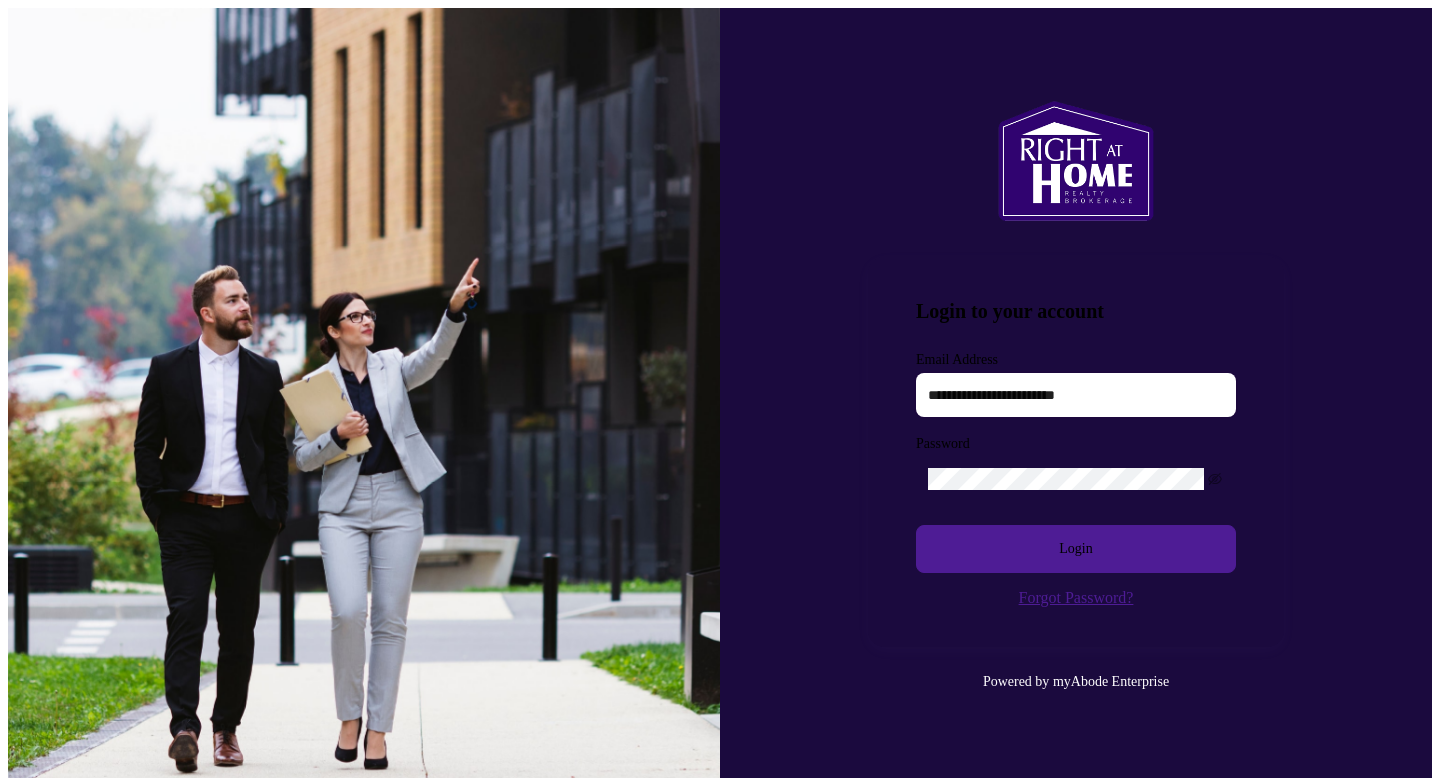 drag, startPoint x: 1162, startPoint y: 387, endPoint x: 502, endPoint y: 334, distance: 662.12463 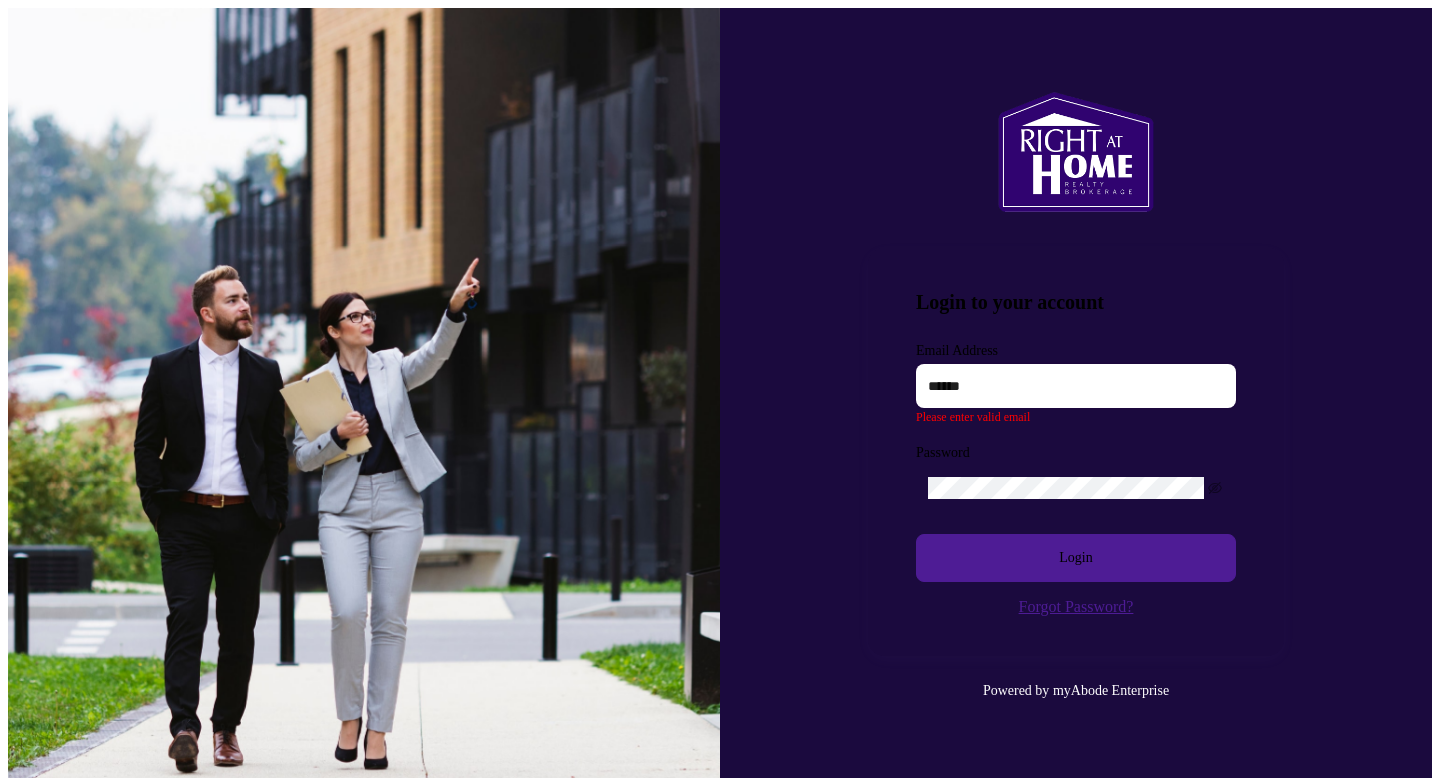 type on "**********" 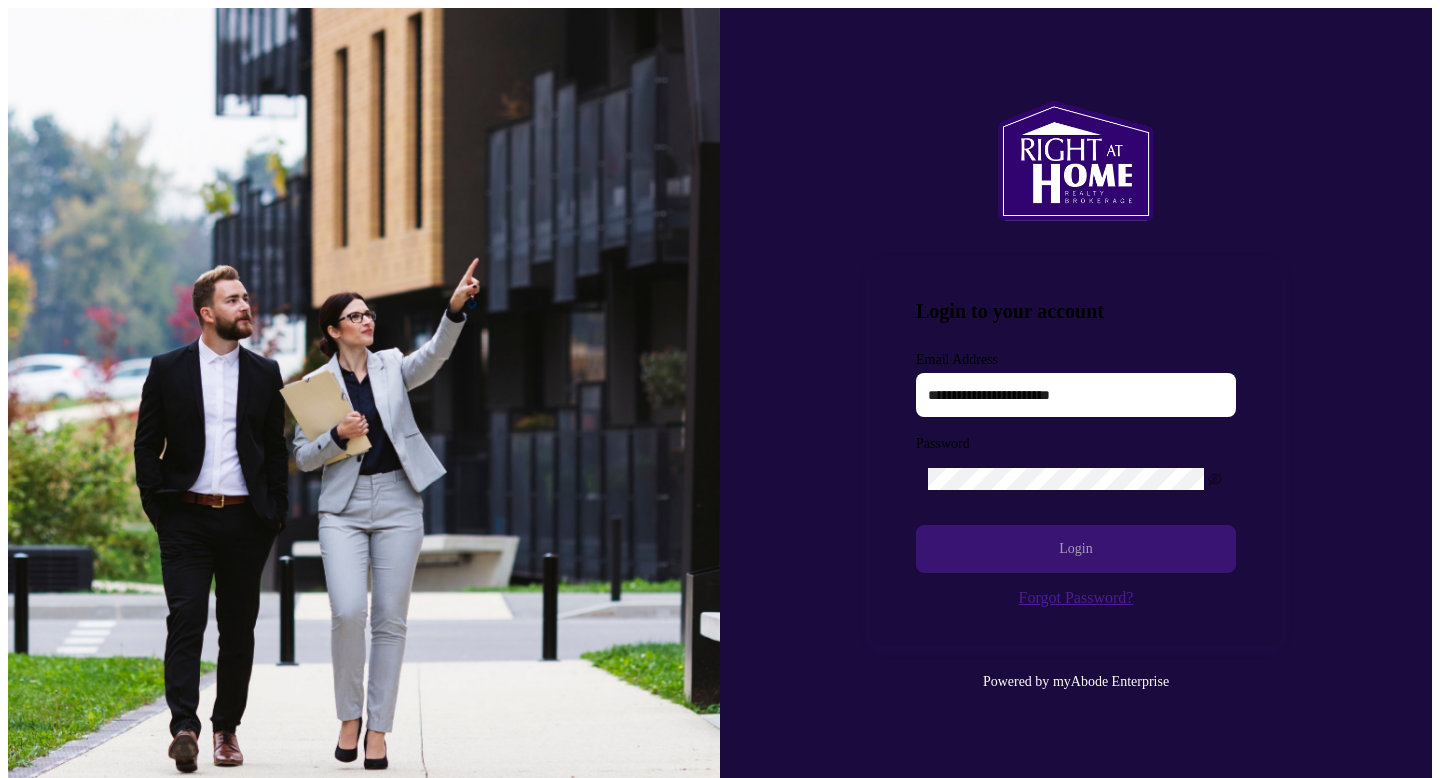 click on "Login" at bounding box center (1076, 549) 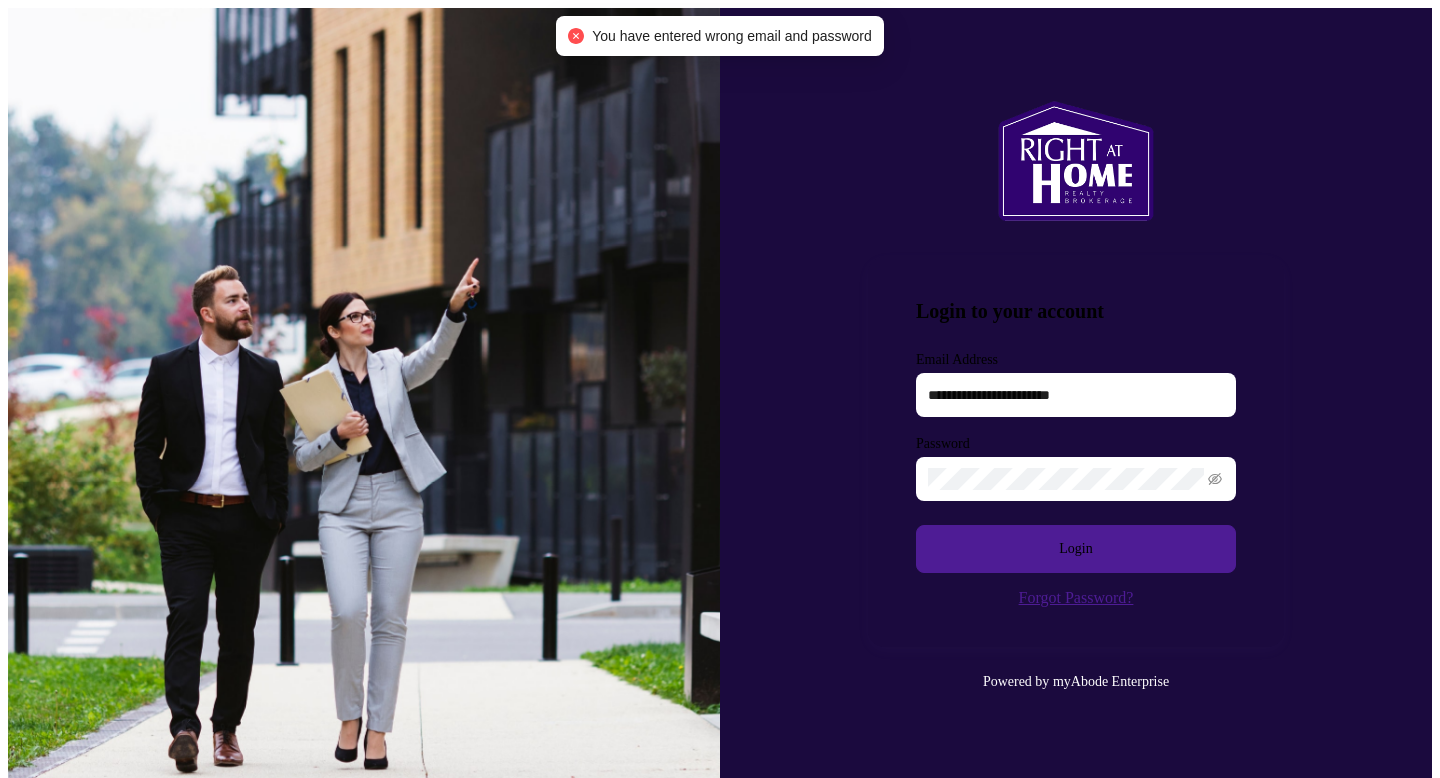 click at bounding box center (1076, 479) 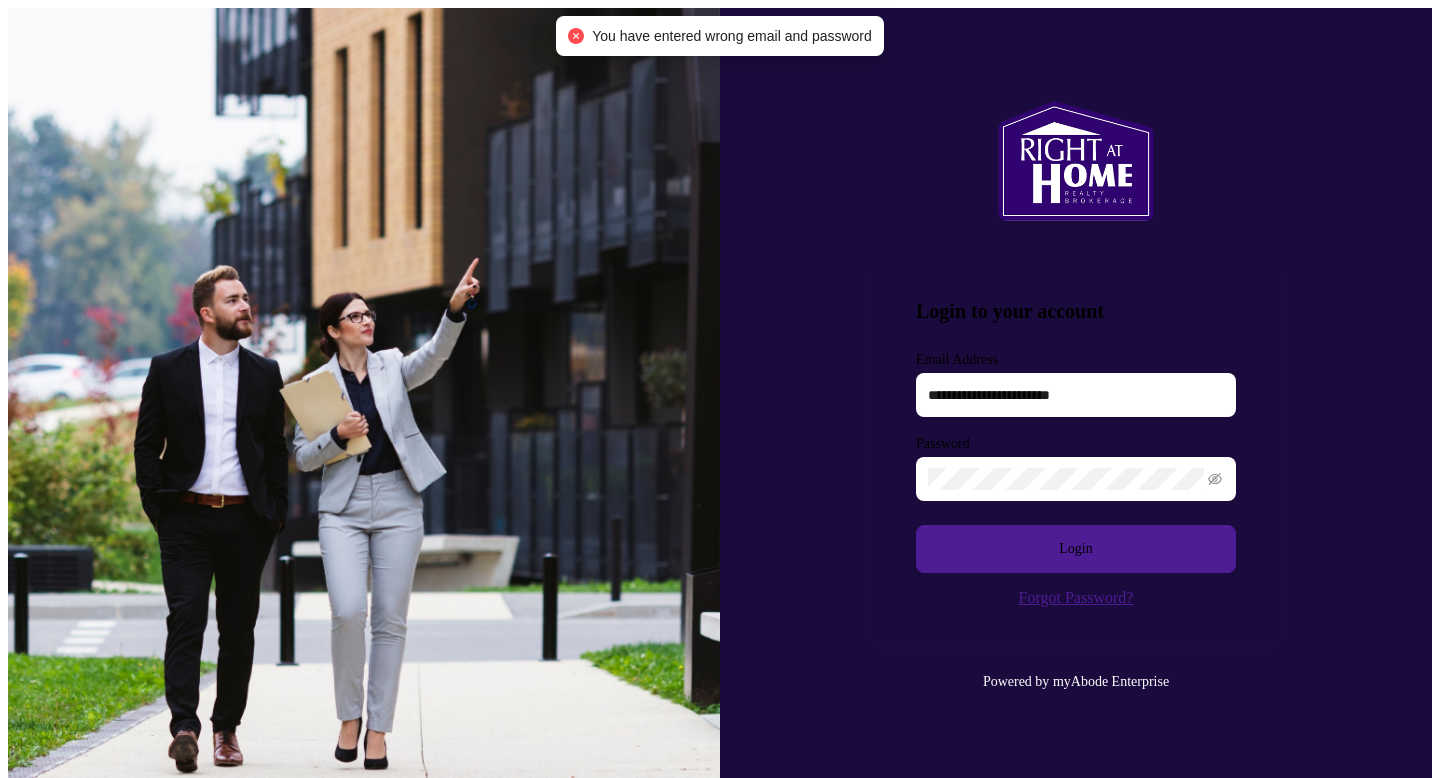 click on "**********" at bounding box center [720, 397] 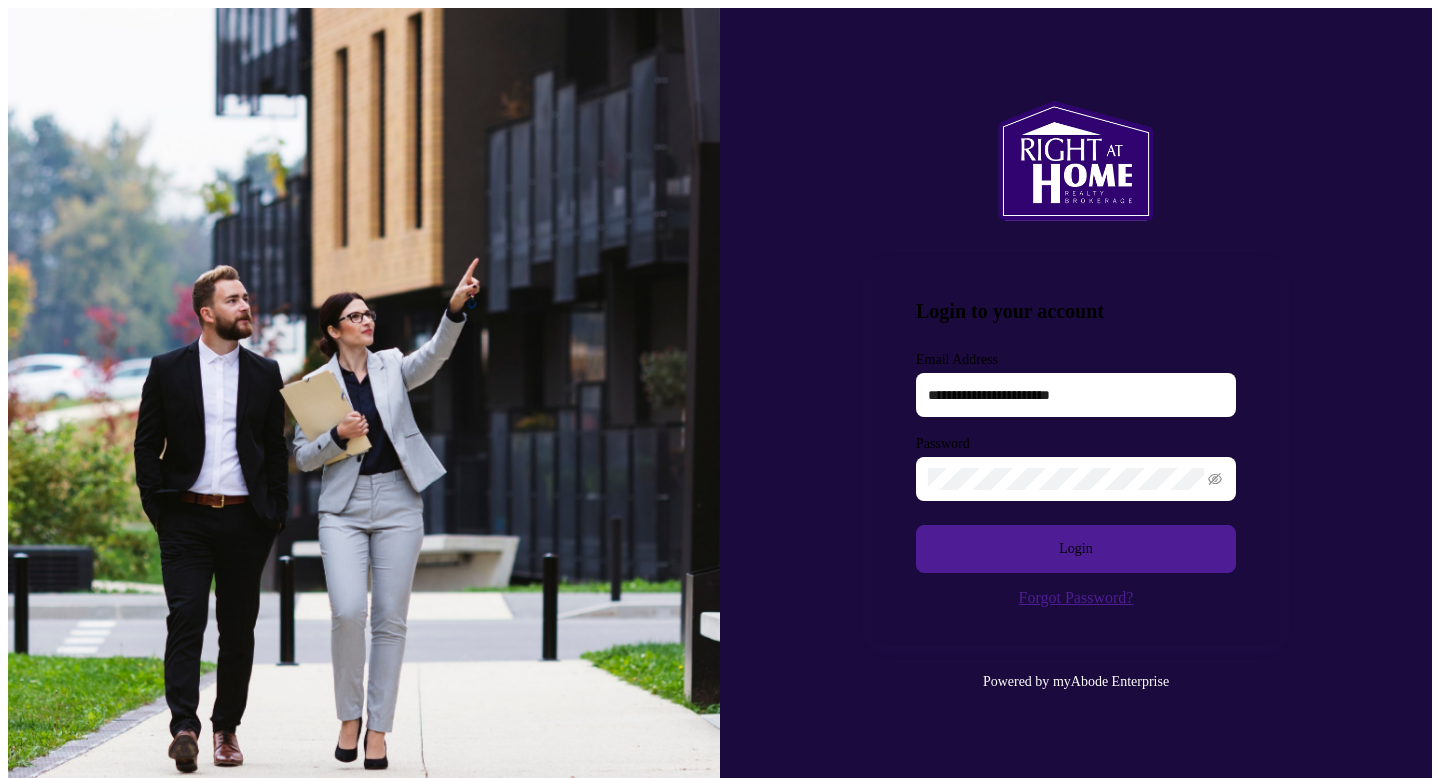click on "Login" at bounding box center [1076, 549] 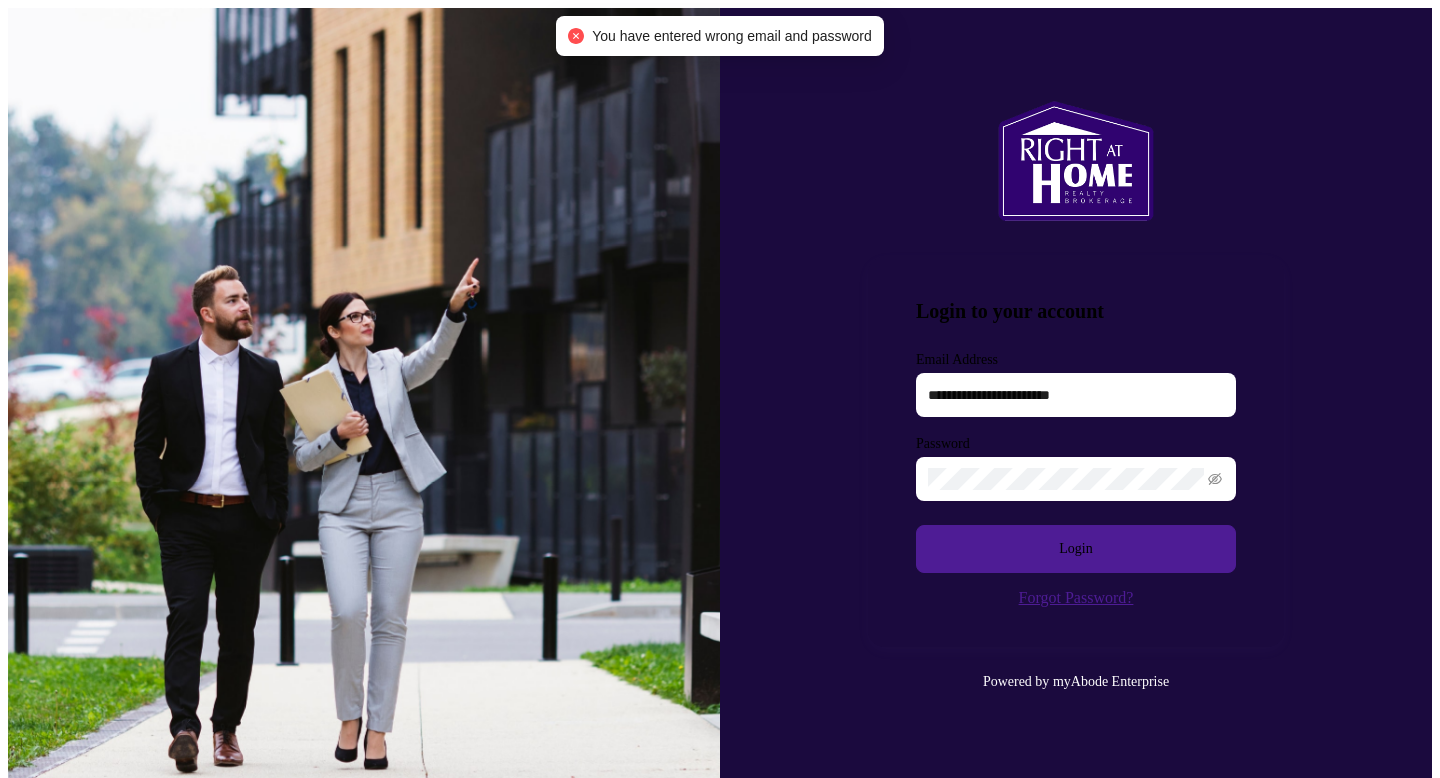 click on "**********" at bounding box center [720, 397] 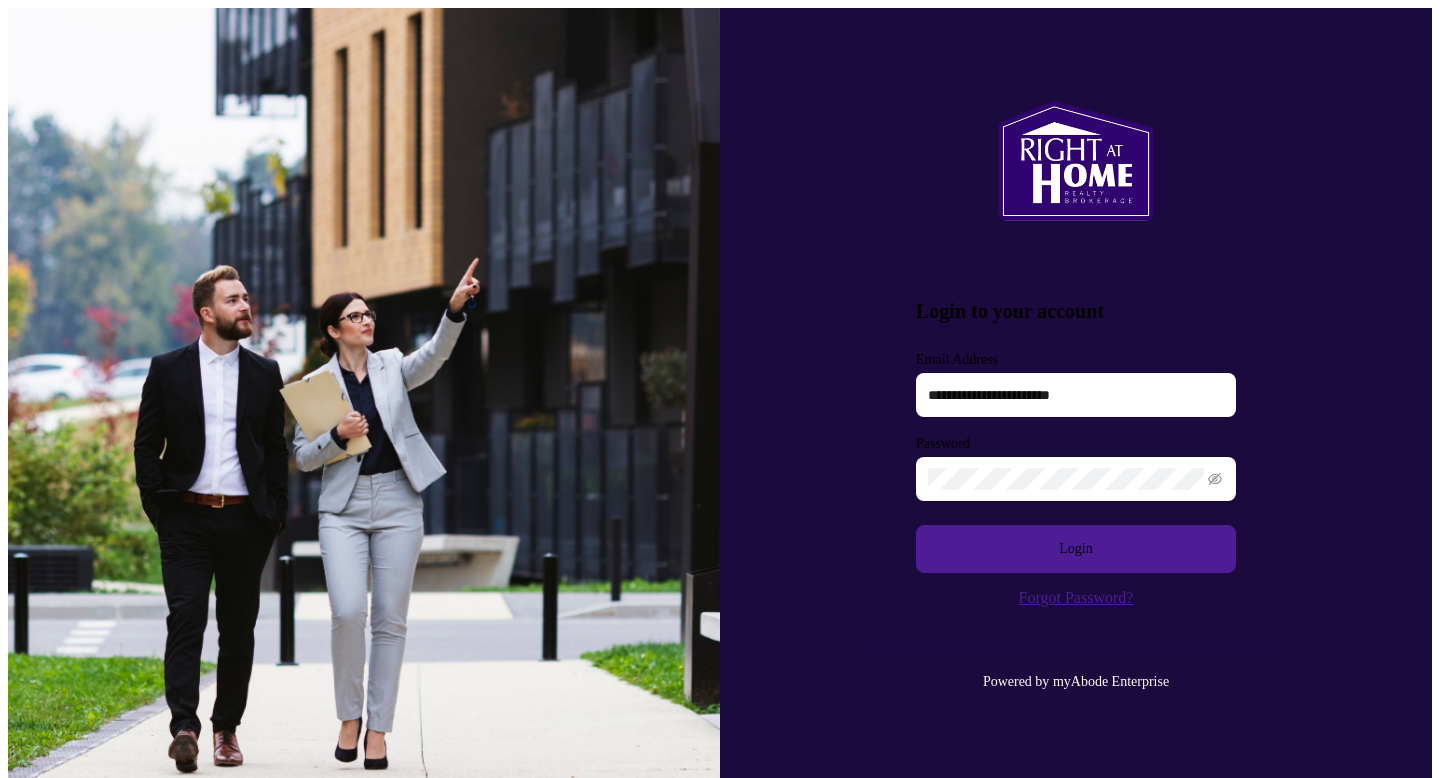 click on "Login" at bounding box center [1076, 549] 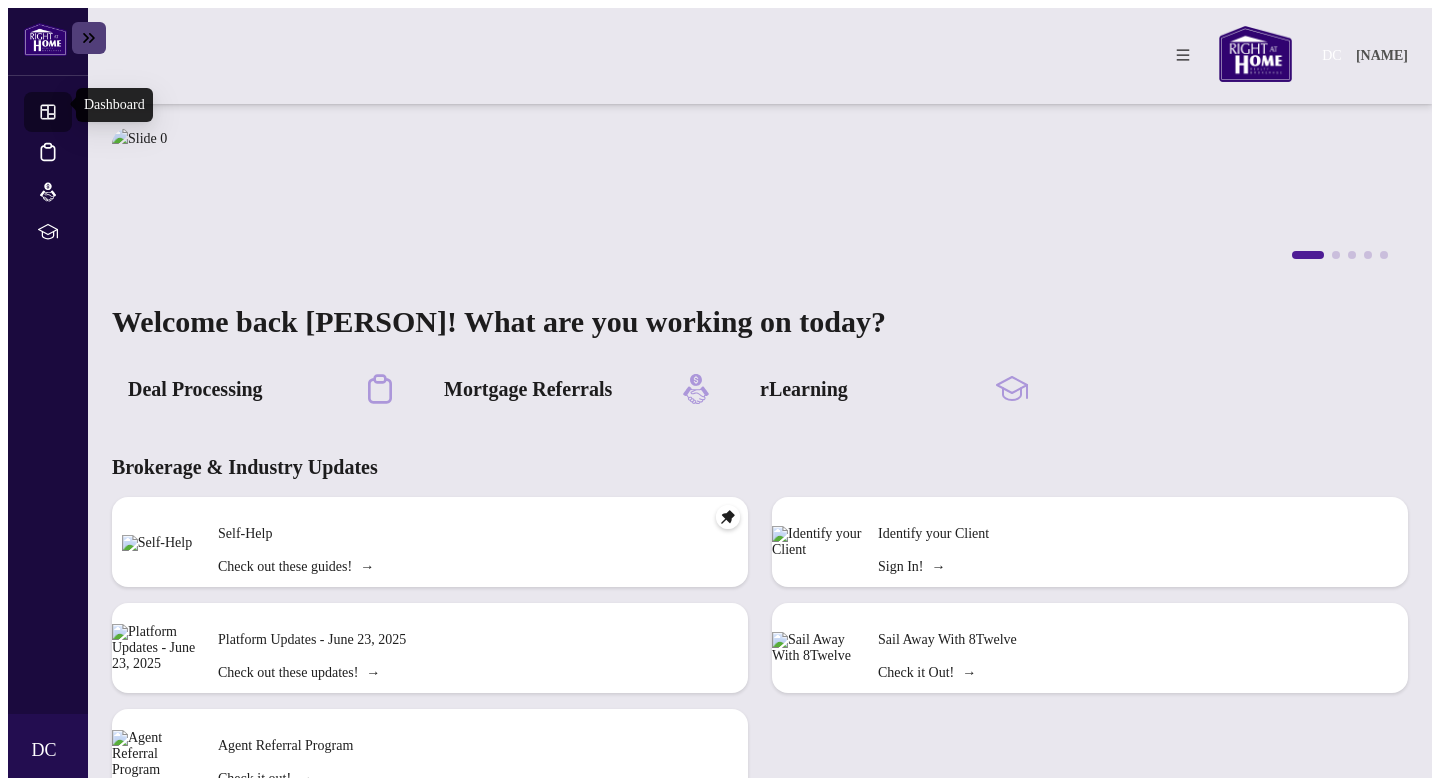 click on "Dashboard" at bounding box center [66, 114] 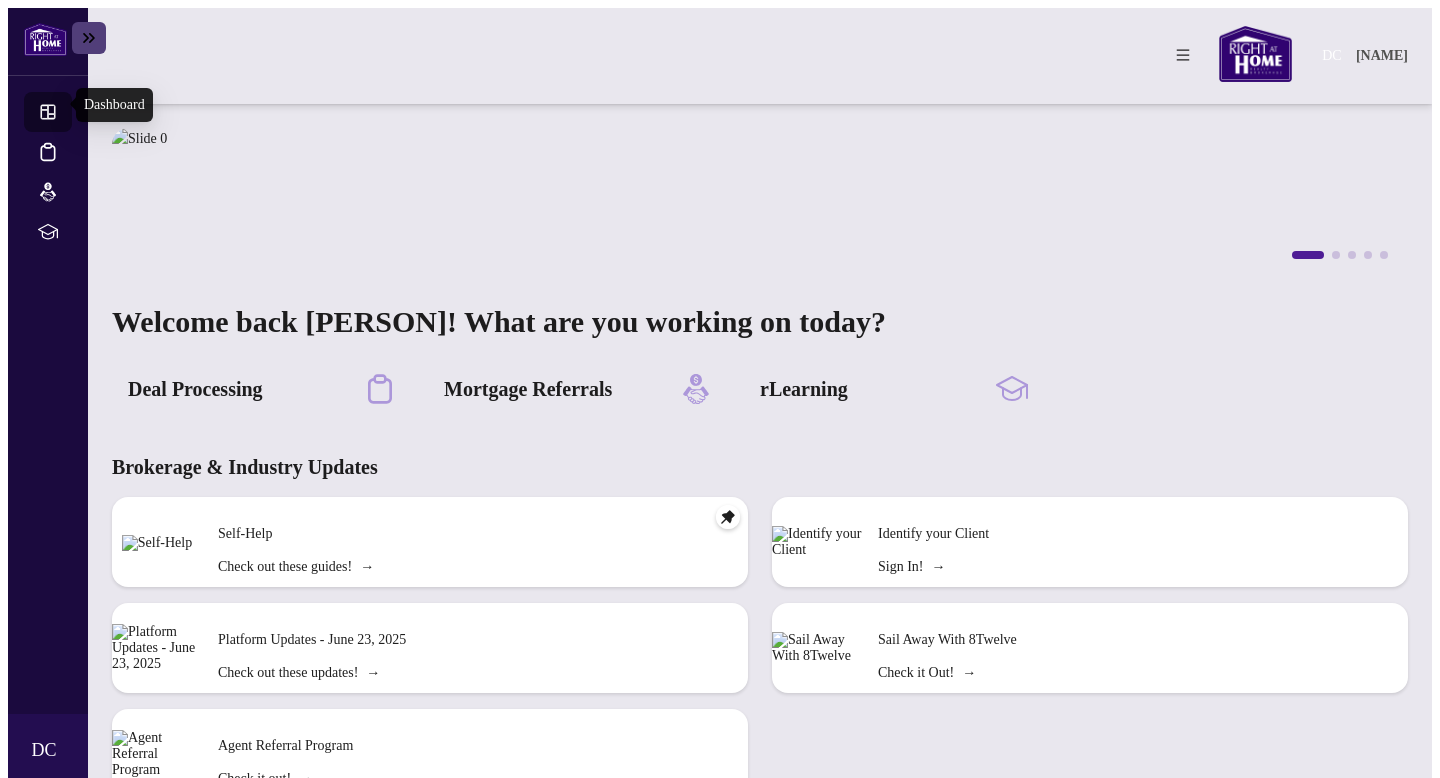 click on "Dashboard" at bounding box center (66, 114) 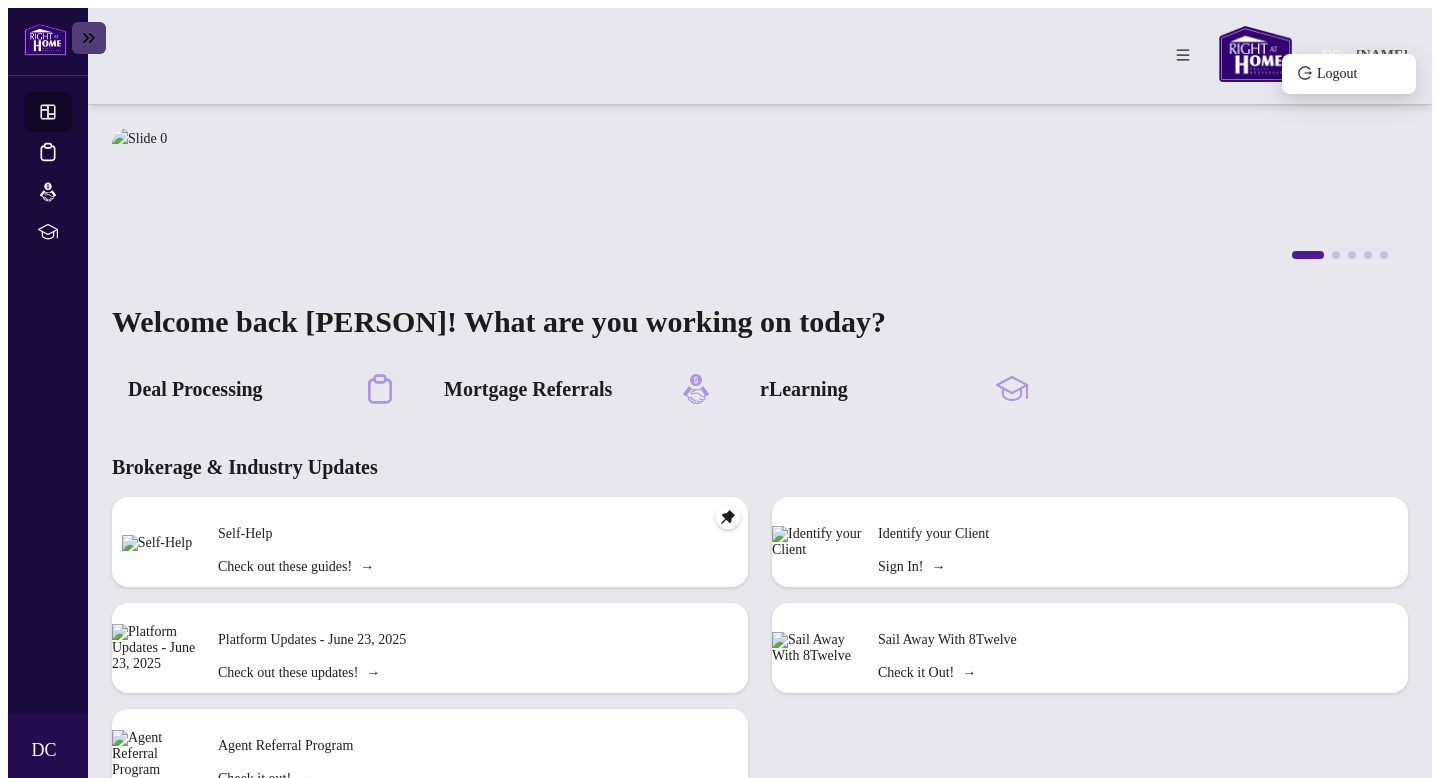 click on "[NAME]" at bounding box center [1382, 56] 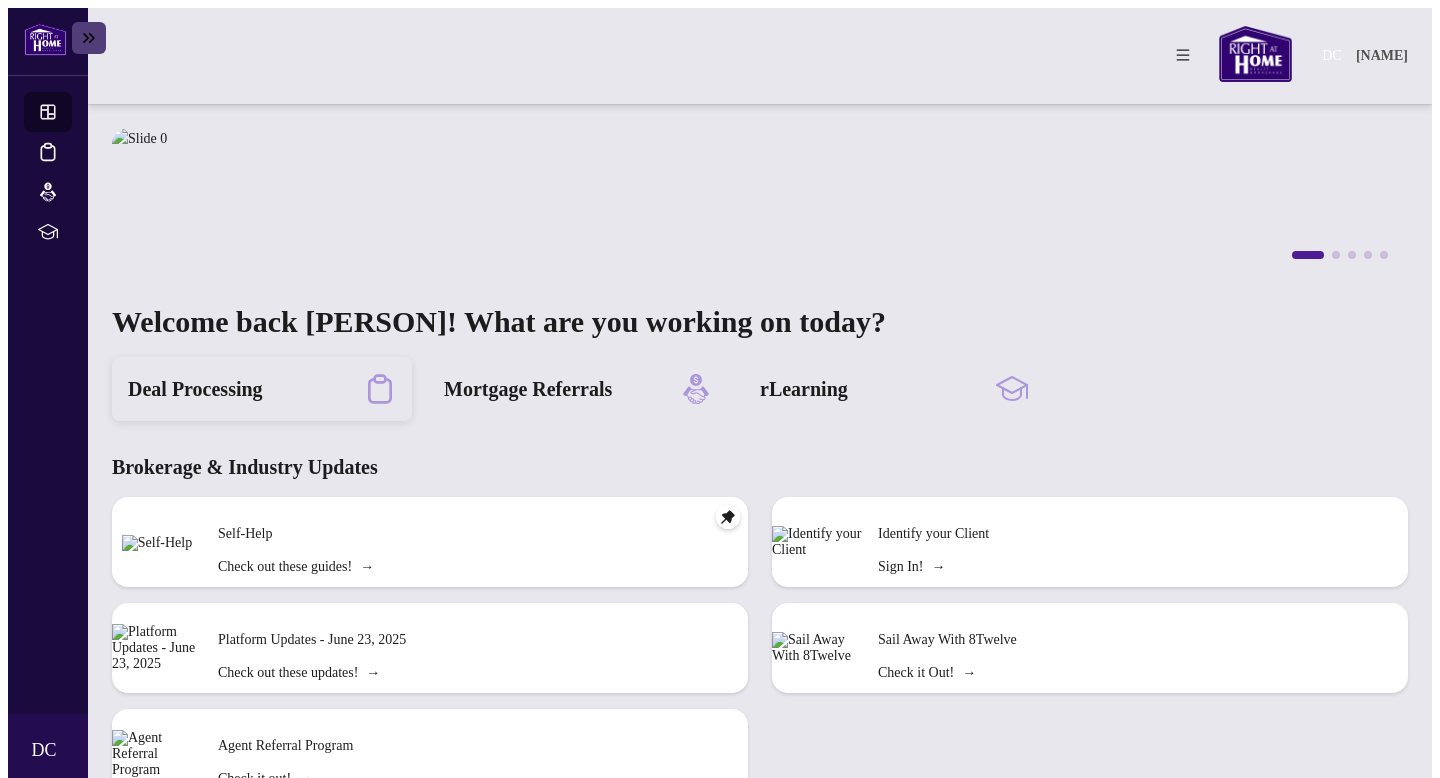 click on "Deal Processing" at bounding box center (195, 389) 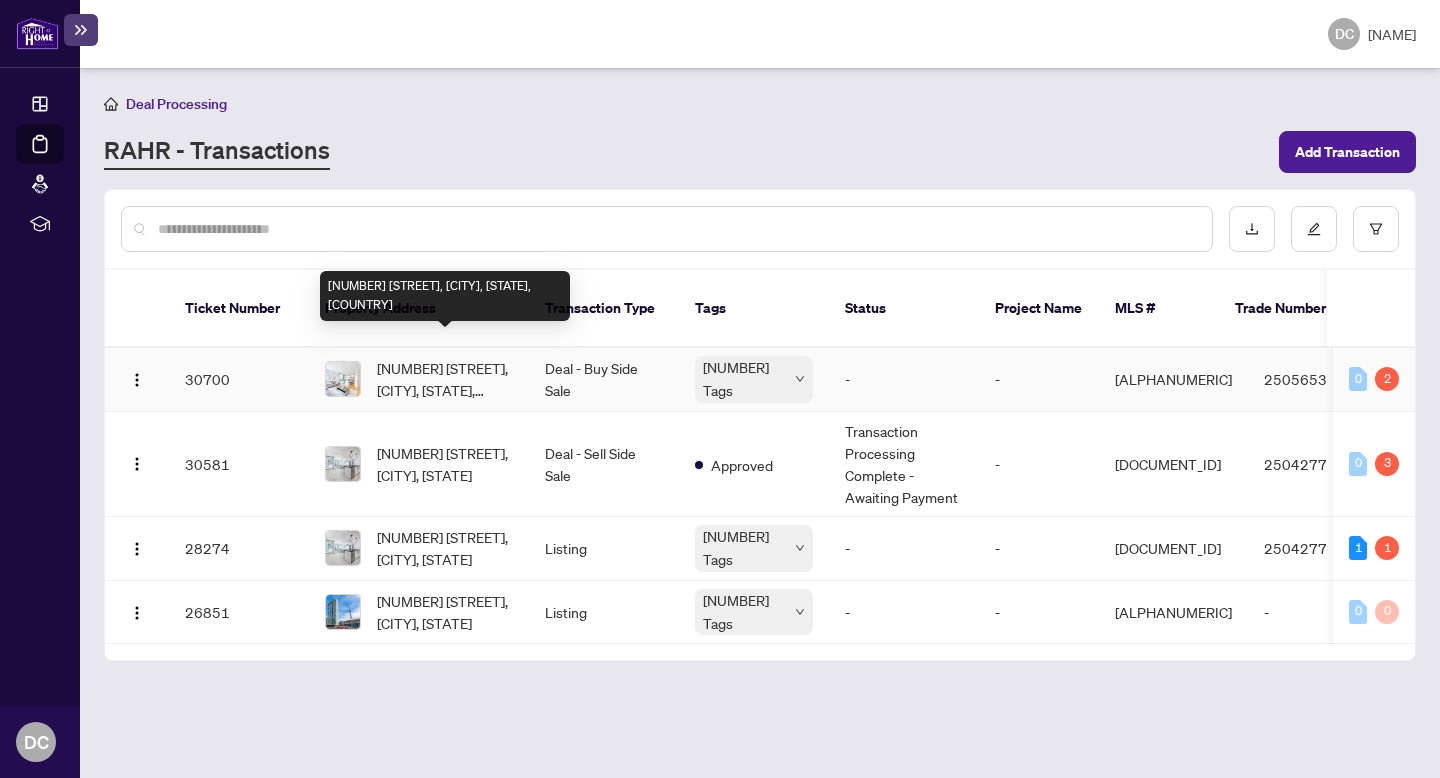 click on "[NUMBER] [STREET], [CITY], [STATE], [COUNTRY]" at bounding box center [445, 379] 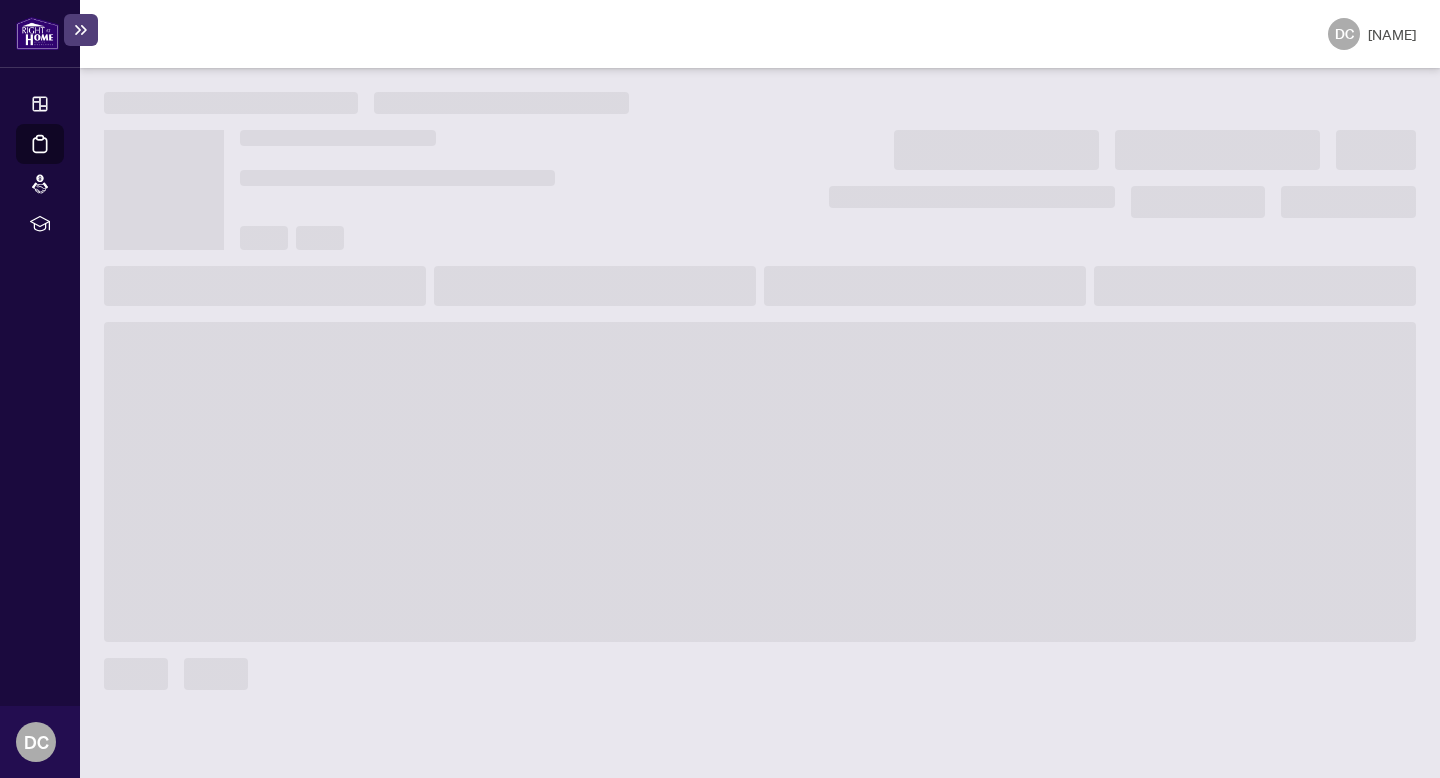 click at bounding box center [760, 482] 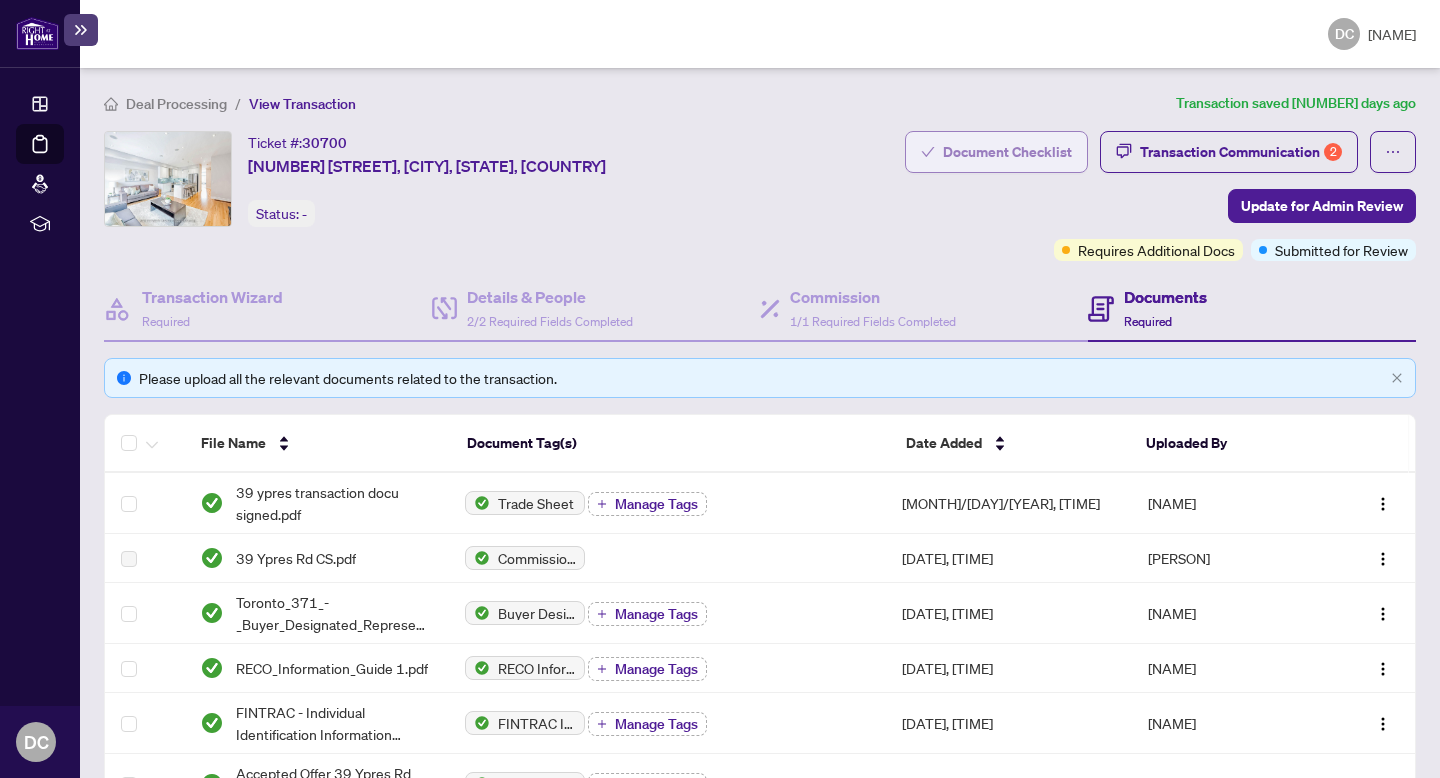 click on "Document Checklist" at bounding box center (996, 152) 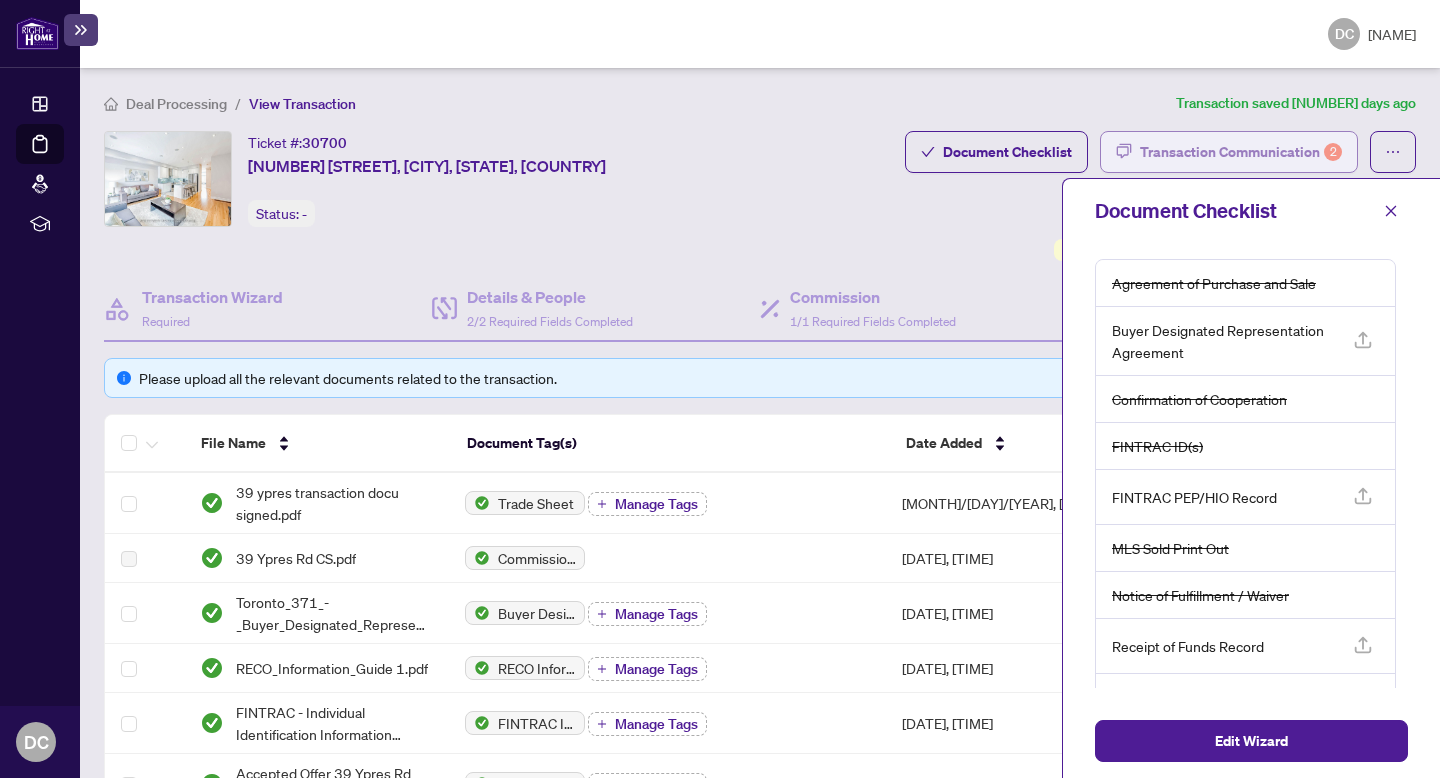 click on "Transaction Communication 2" at bounding box center [1229, 152] 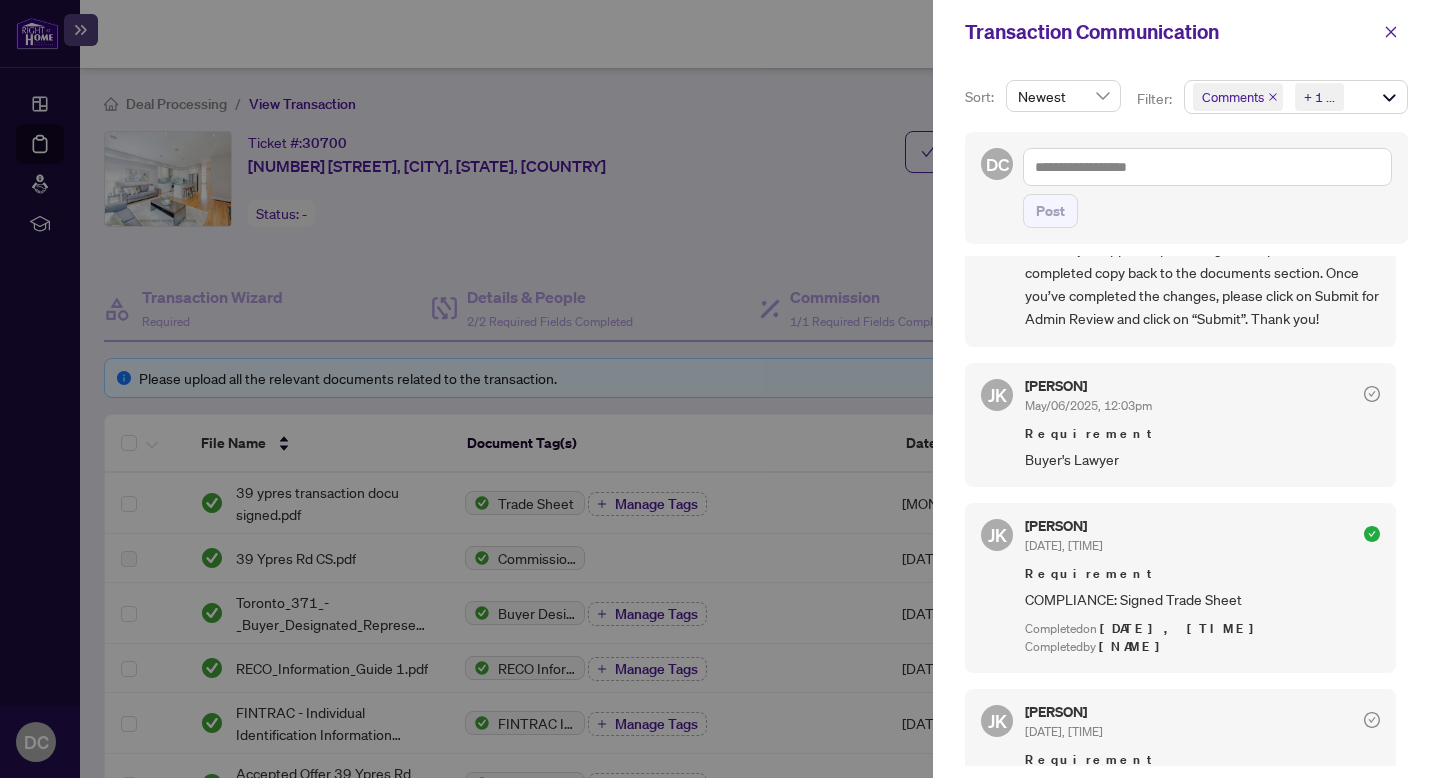 scroll, scrollTop: 276, scrollLeft: 0, axis: vertical 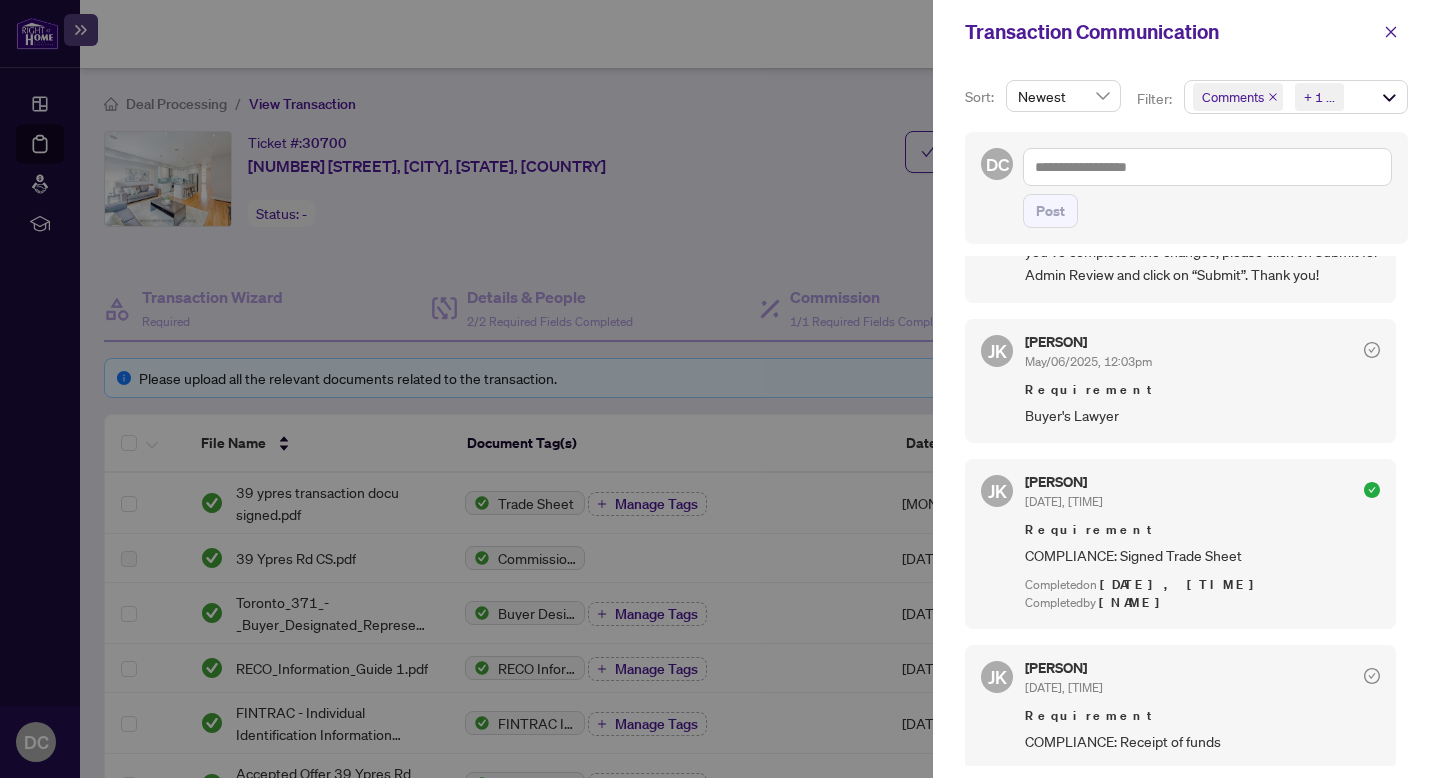 click on "[NAME] [DATE], [TIME]" at bounding box center (1202, 493) 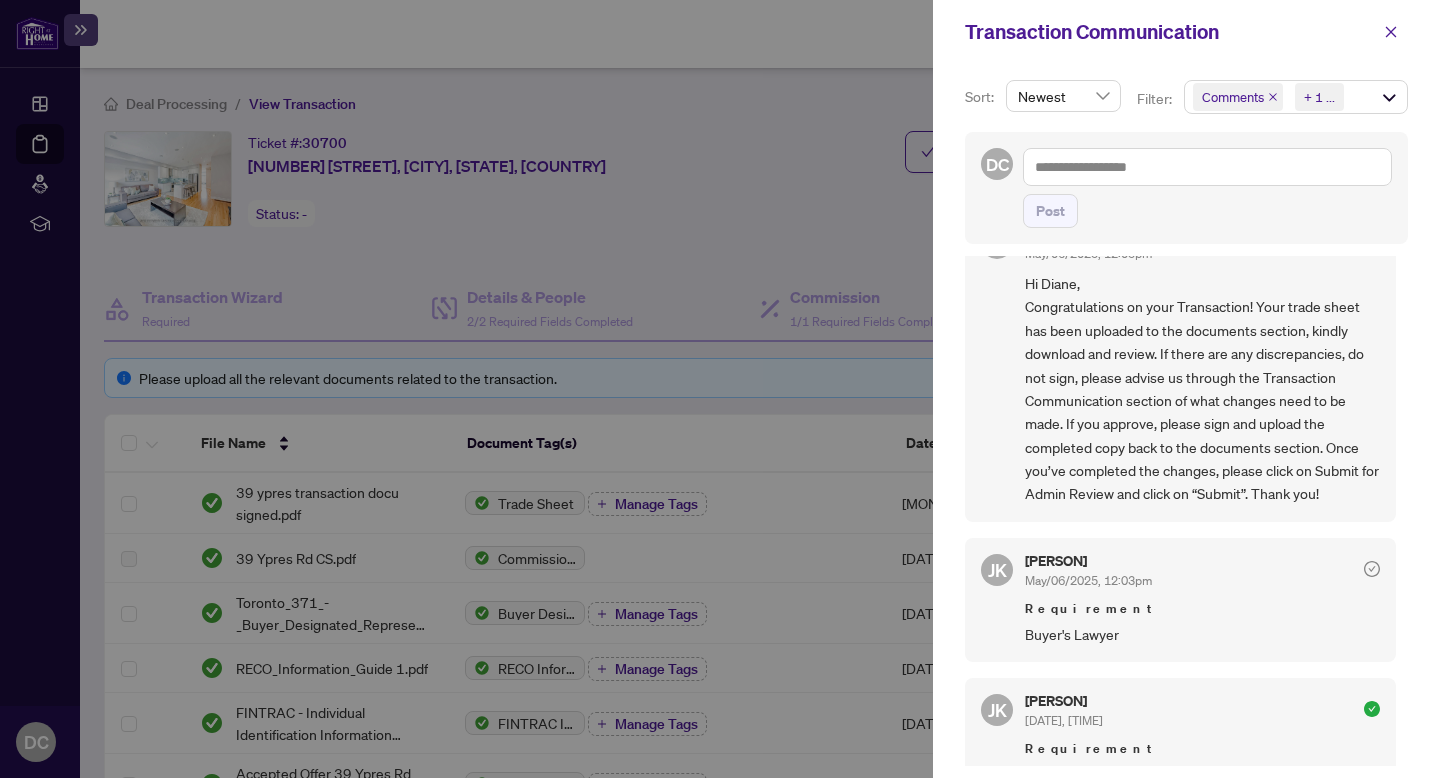 scroll, scrollTop: 0, scrollLeft: 0, axis: both 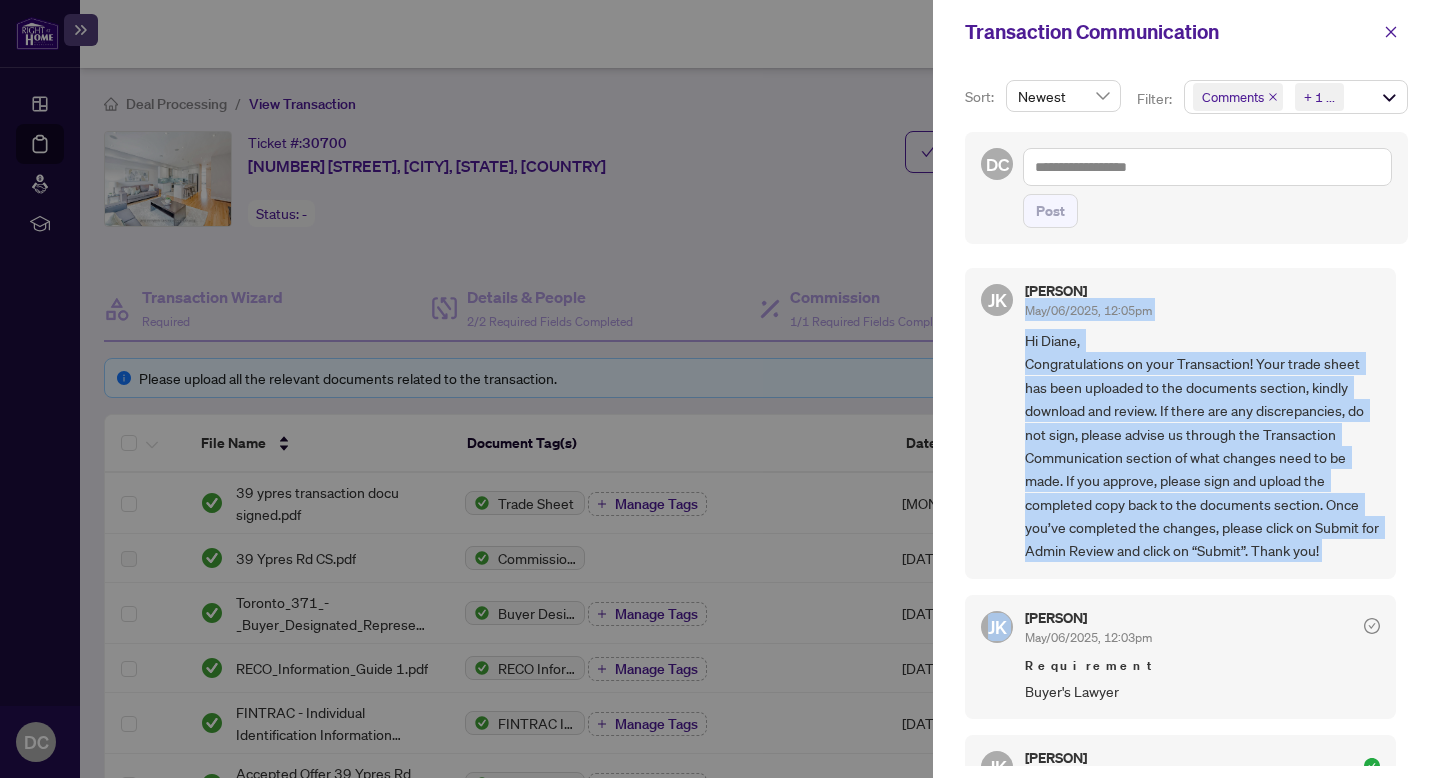 drag, startPoint x: 1198, startPoint y: 286, endPoint x: 1219, endPoint y: 594, distance: 308.7151 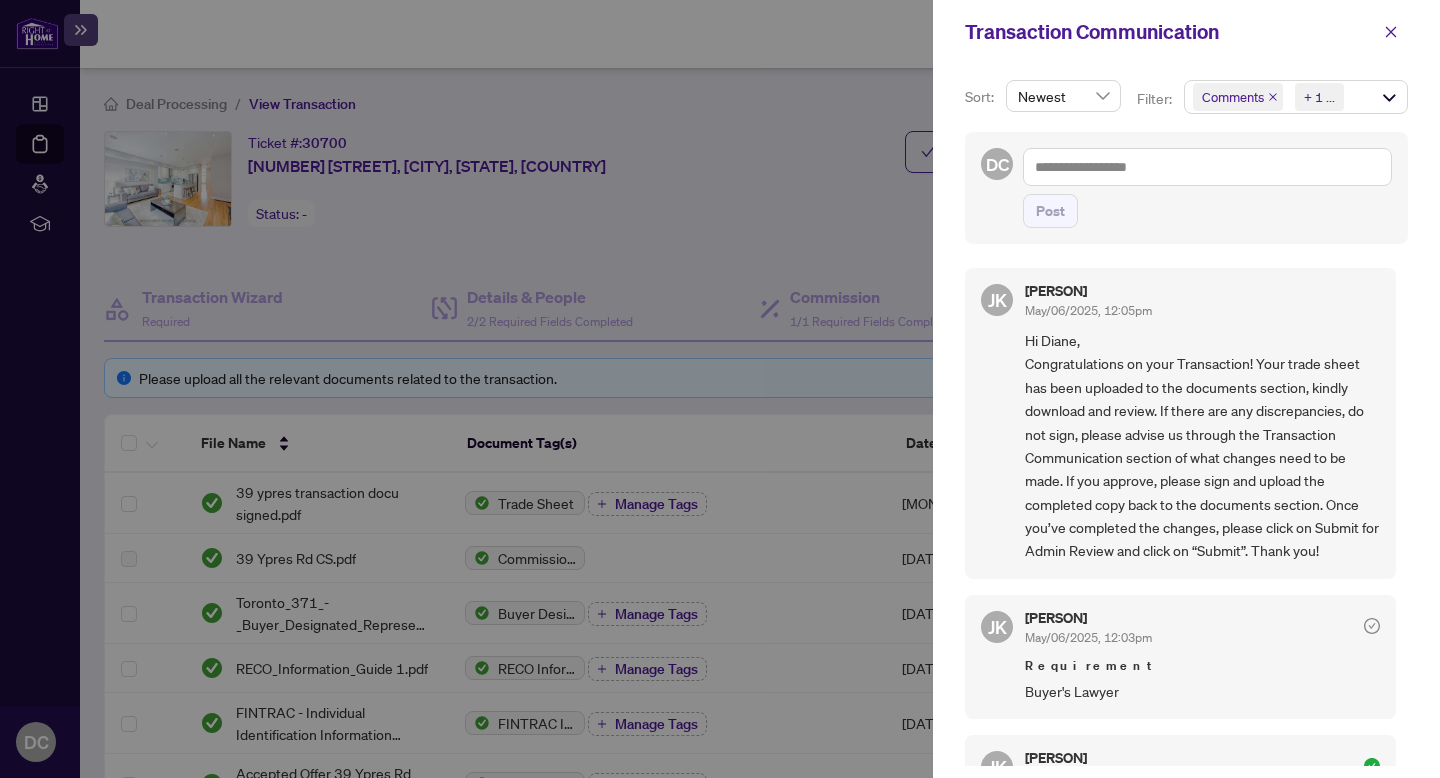 click at bounding box center (720, 389) 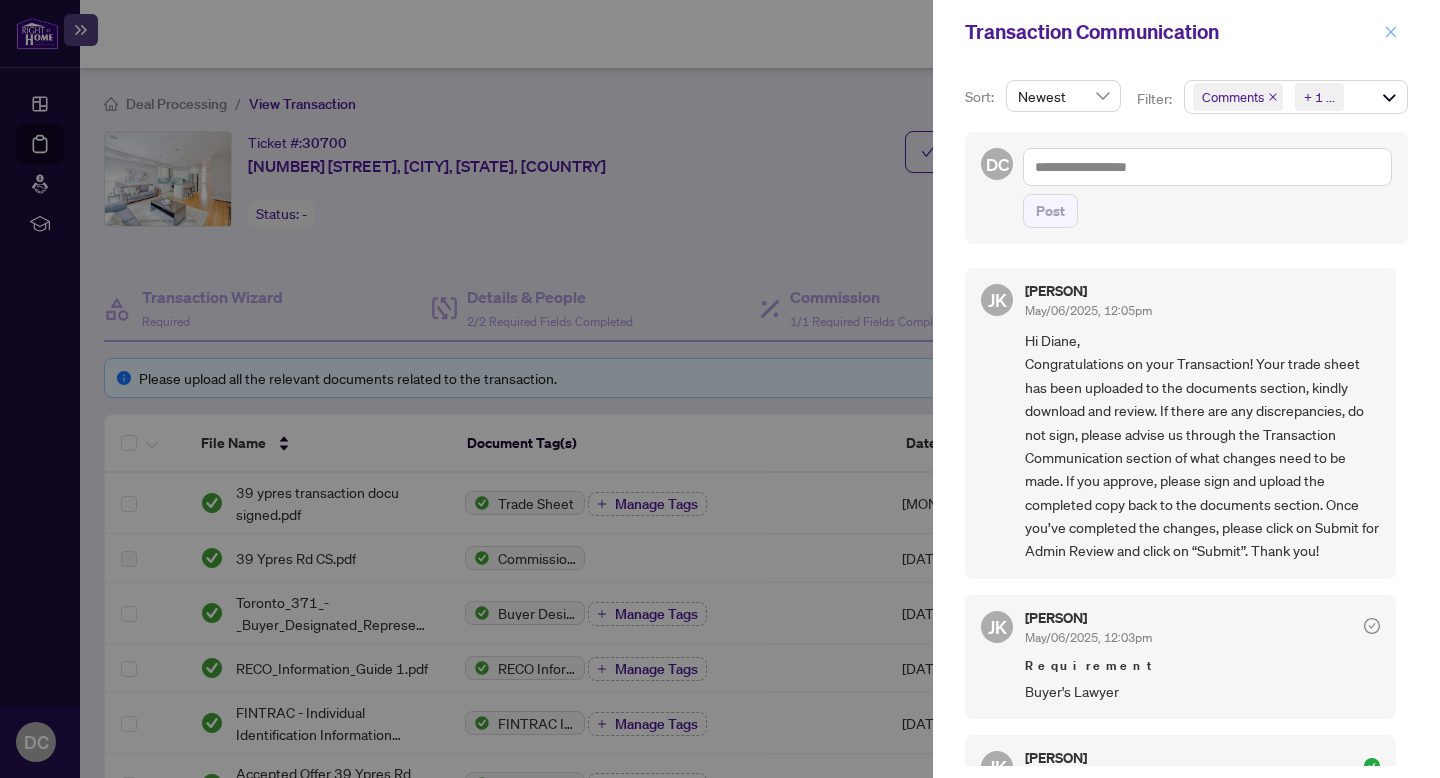 click at bounding box center (1391, 32) 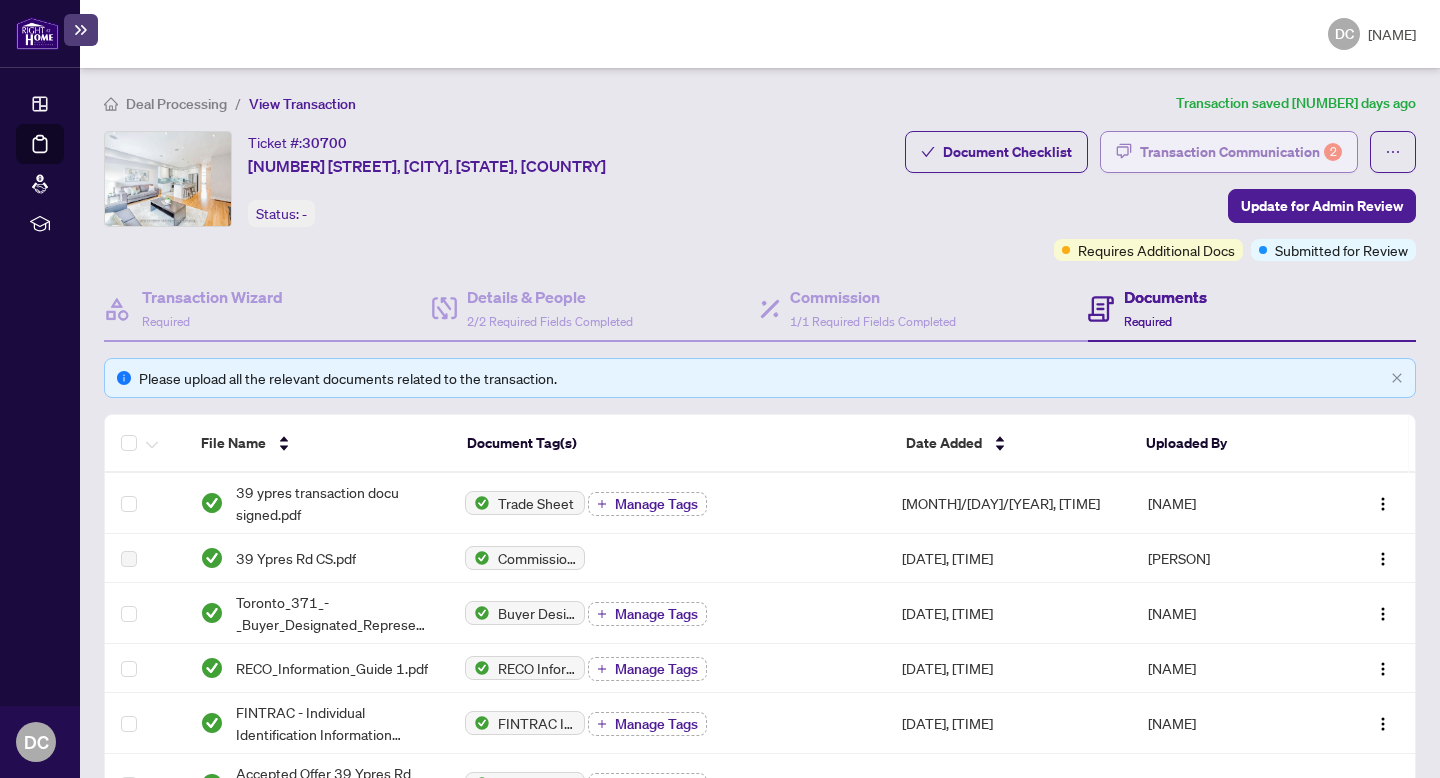 click on "Transaction Communication 2" at bounding box center [1241, 152] 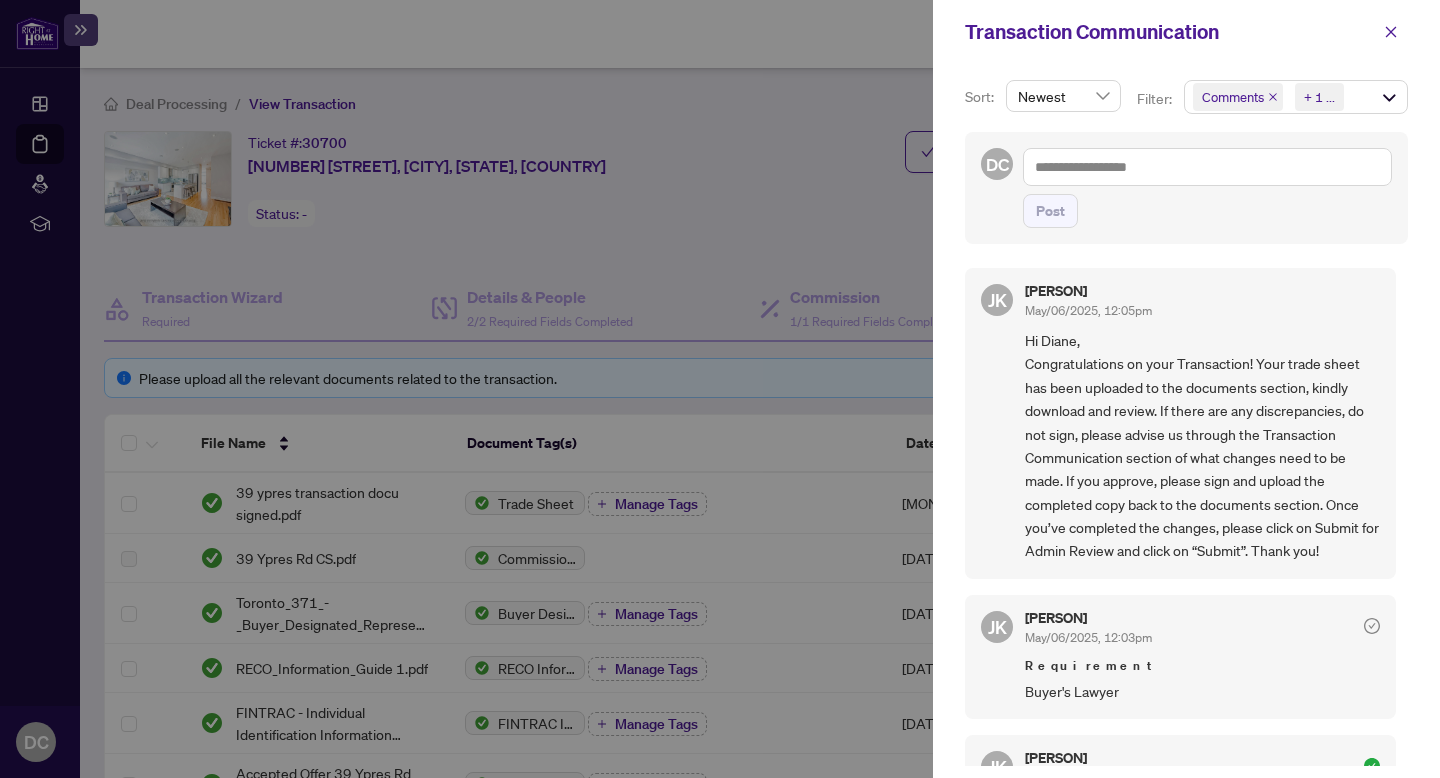 click at bounding box center (720, 389) 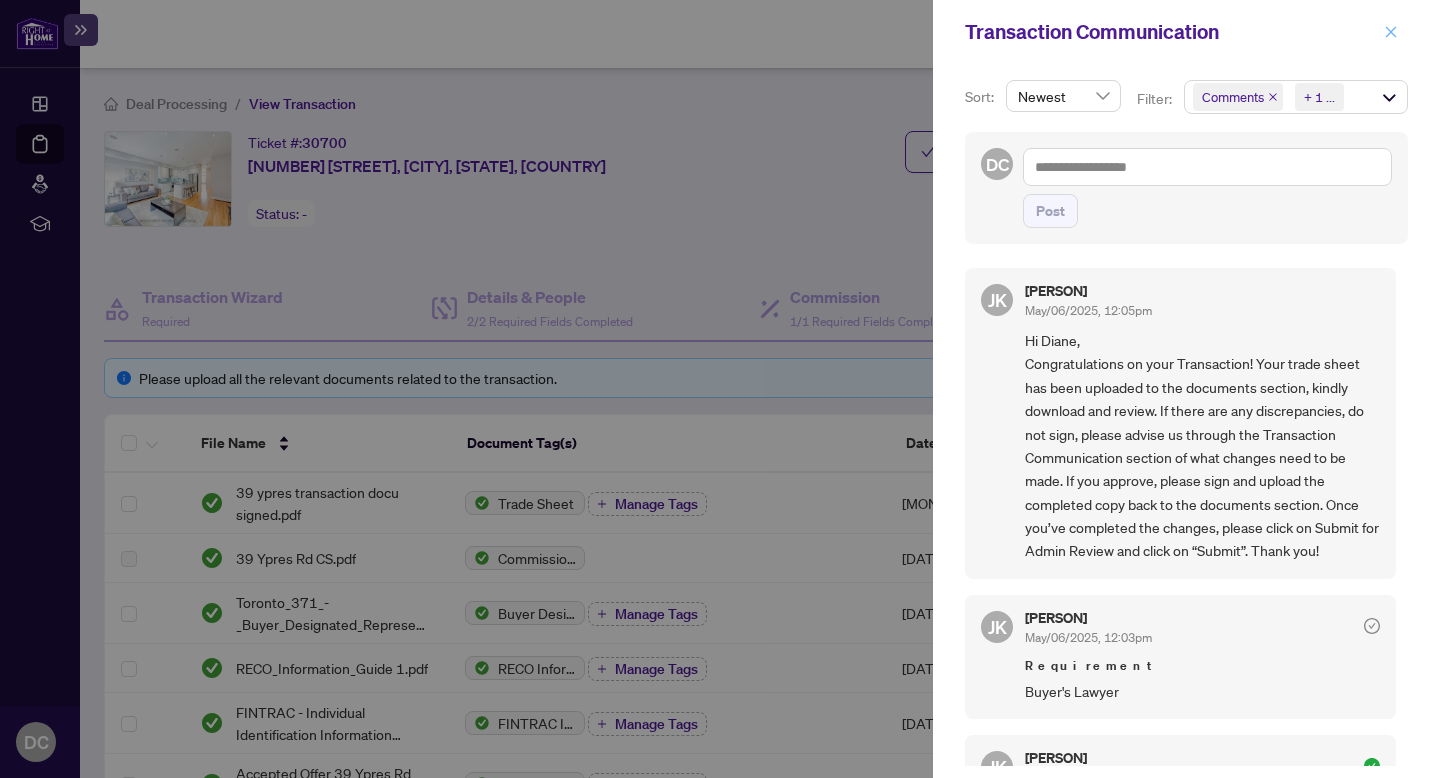 click at bounding box center (1391, 32) 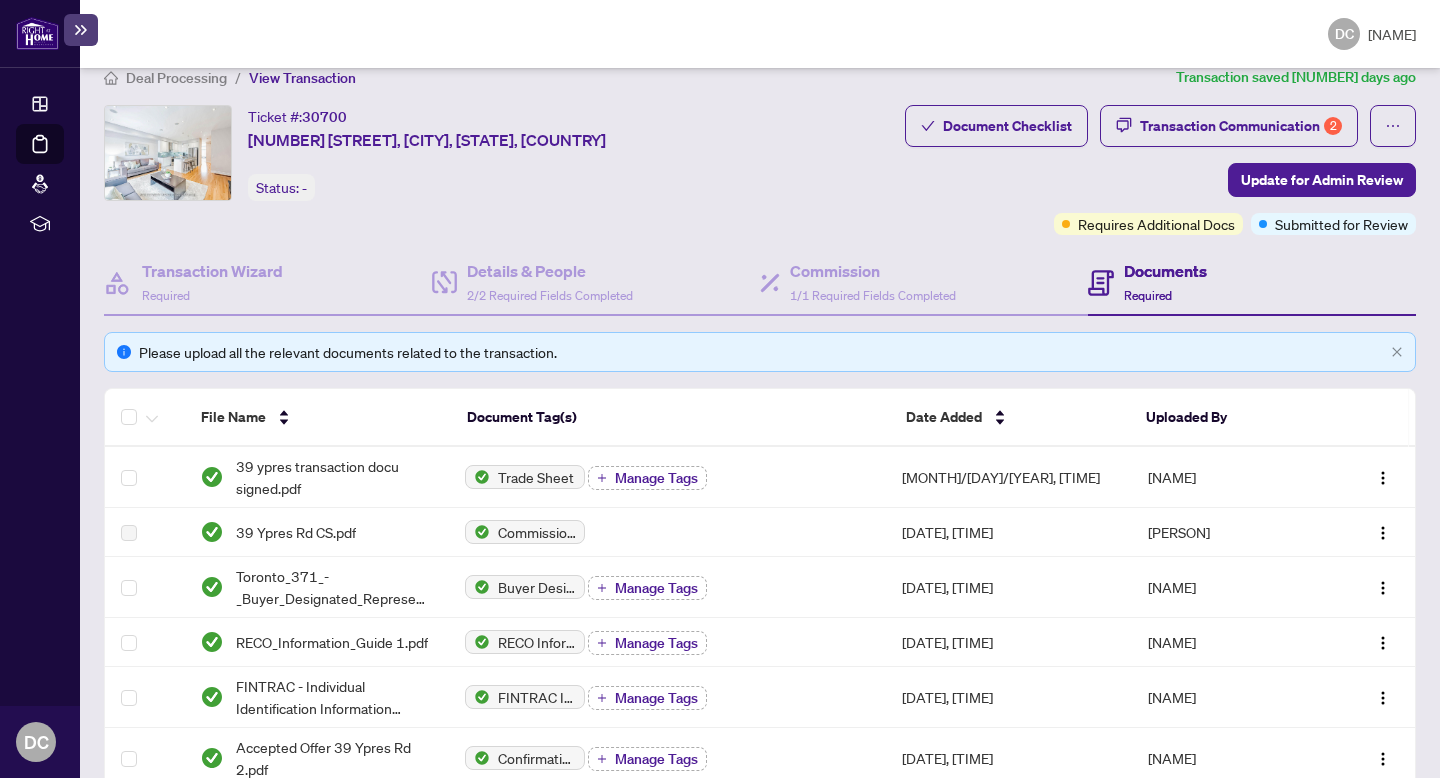 scroll, scrollTop: 27, scrollLeft: 0, axis: vertical 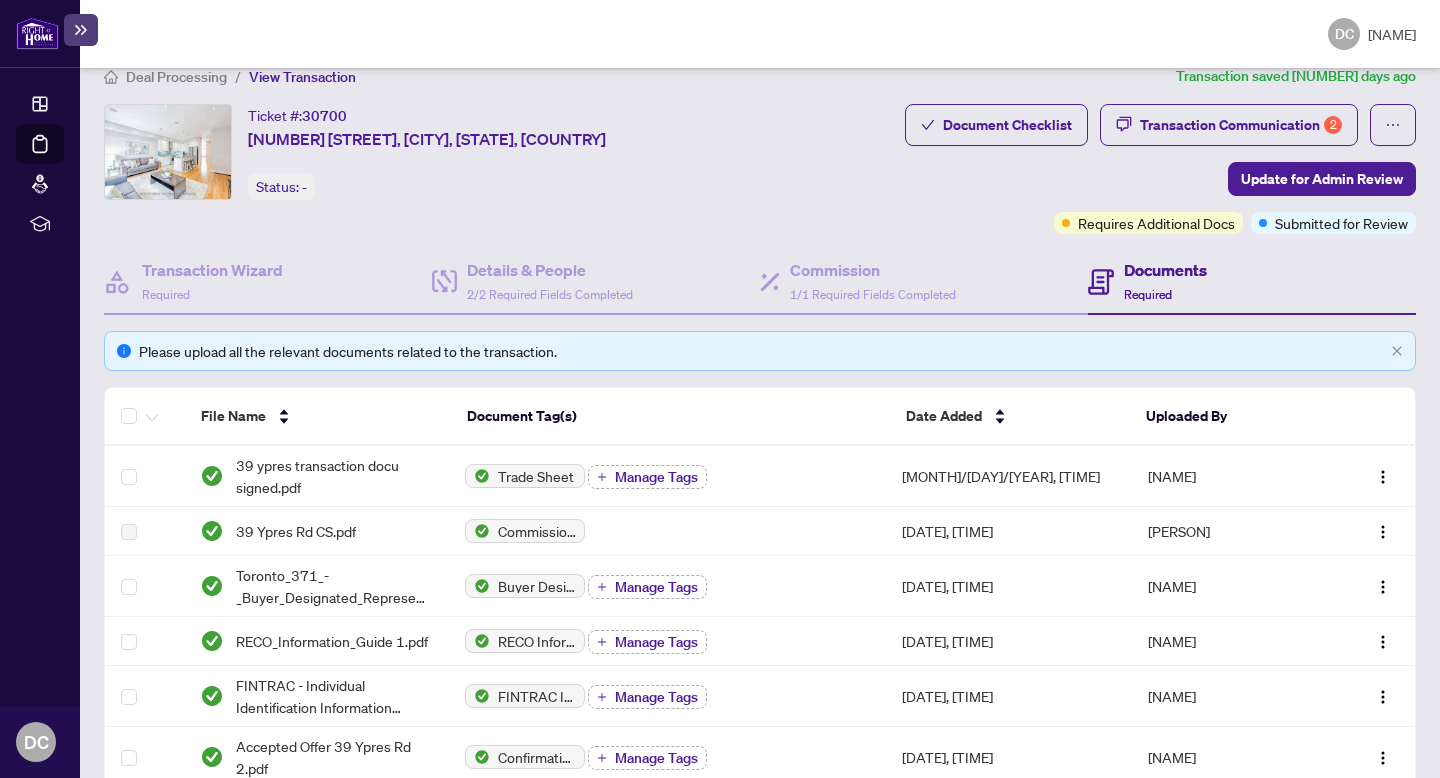 click on "39 Ypres Rd, Toronto, Ontario M6M 0B2, Canada Status: - Update for Admin Review" at bounding box center (500, 152) 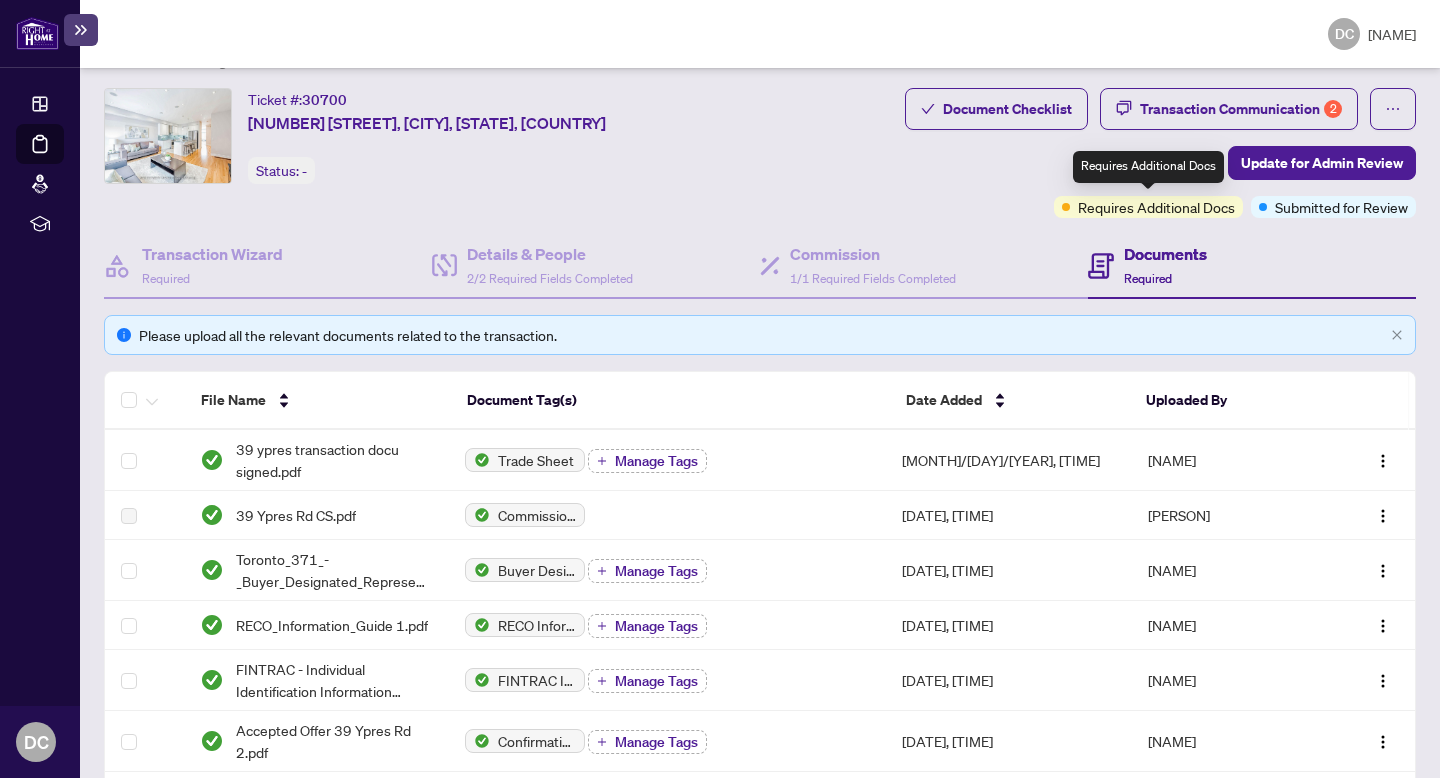 click on "Requires Additional Docs" at bounding box center [1156, 207] 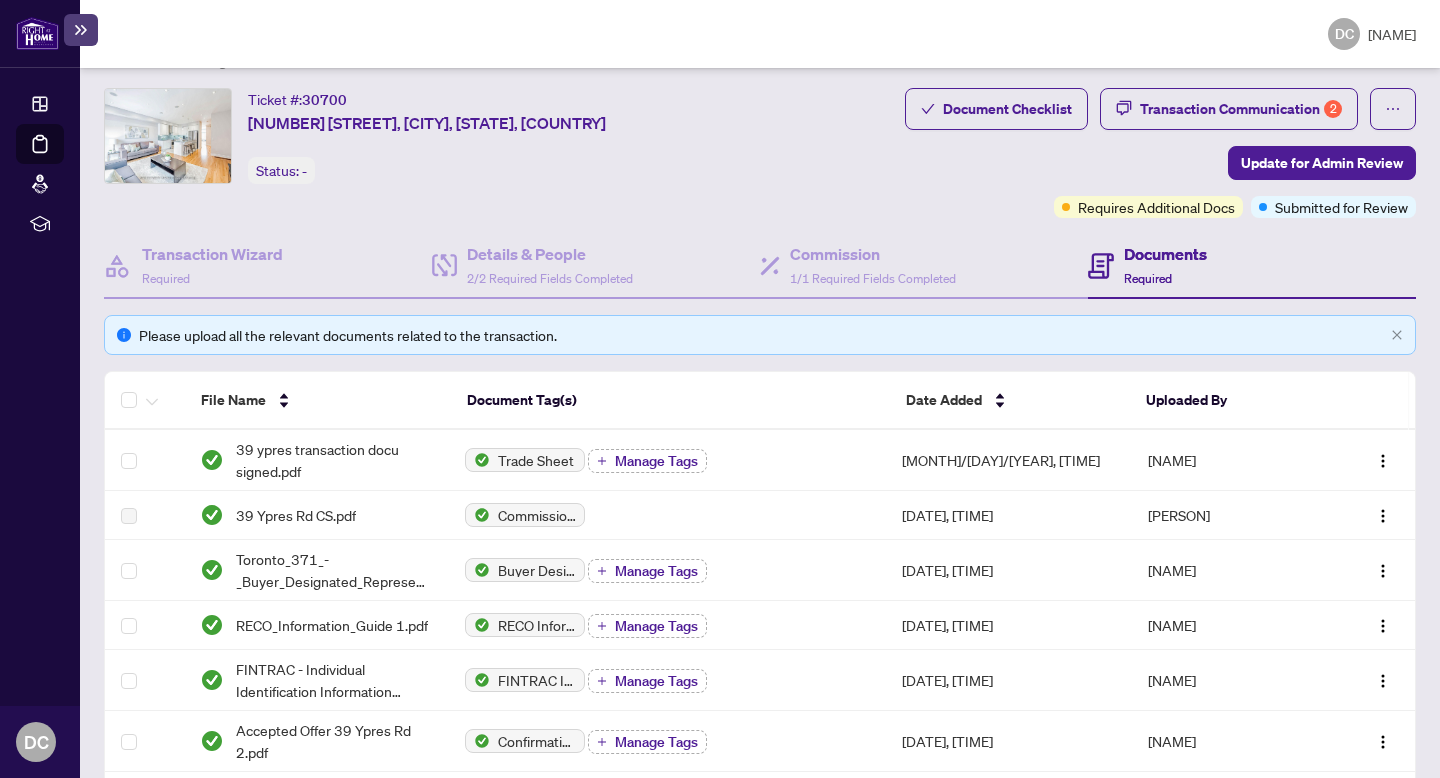 click on "39 Ypres Rd, Toronto, Ontario M6M 0B2, Canada Status: - Update for Admin Review" at bounding box center [500, 136] 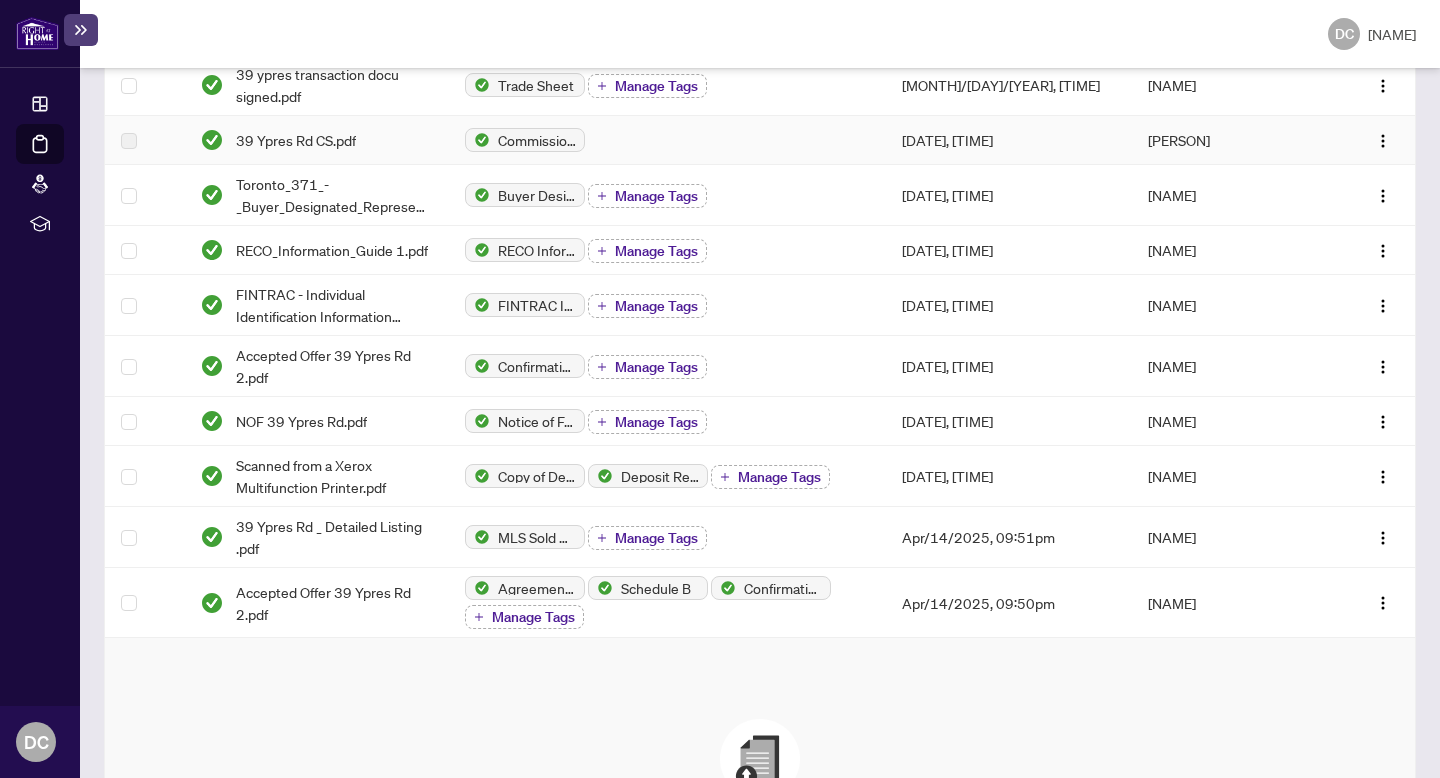 scroll, scrollTop: 721, scrollLeft: 0, axis: vertical 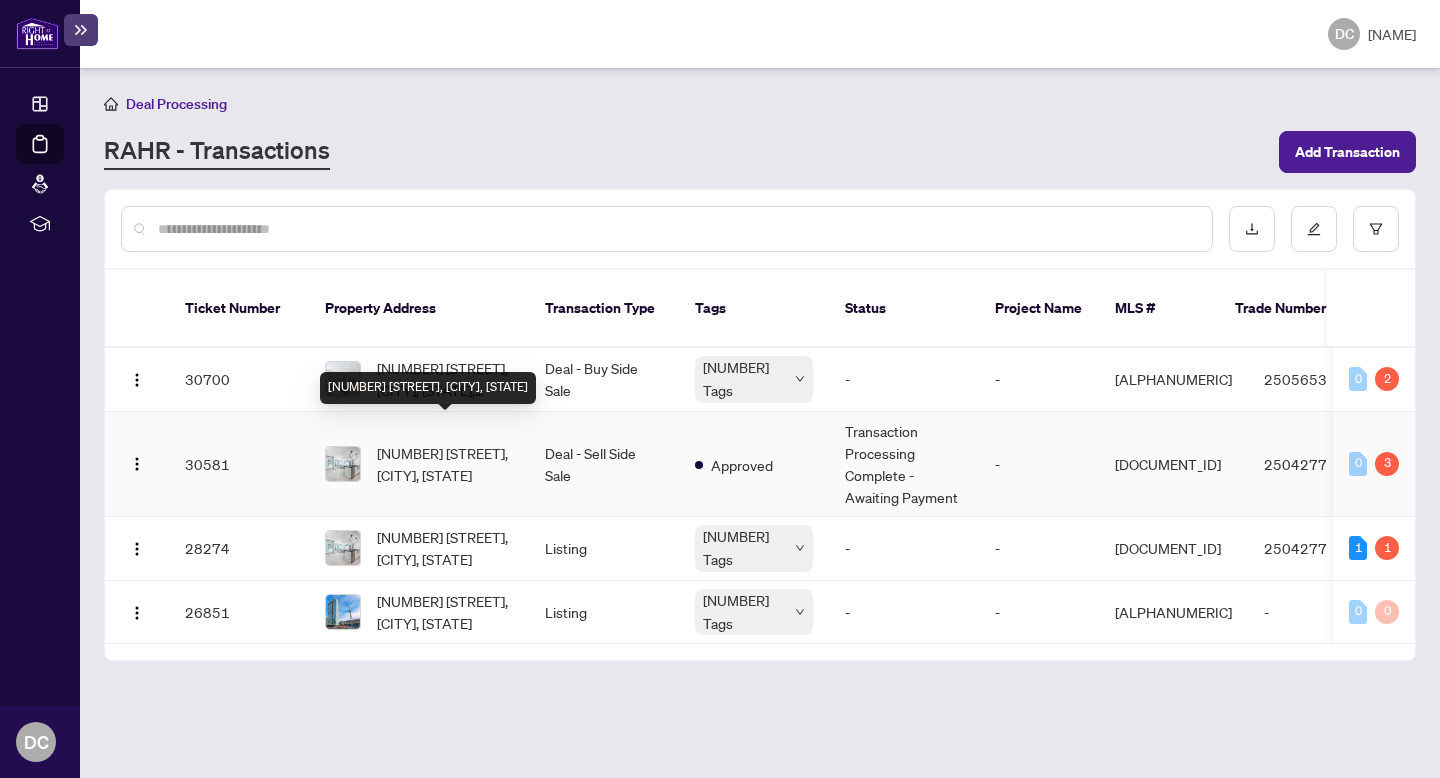 click on "[NUMBER] [STREET], [CITY], [STATE]" at bounding box center [445, 464] 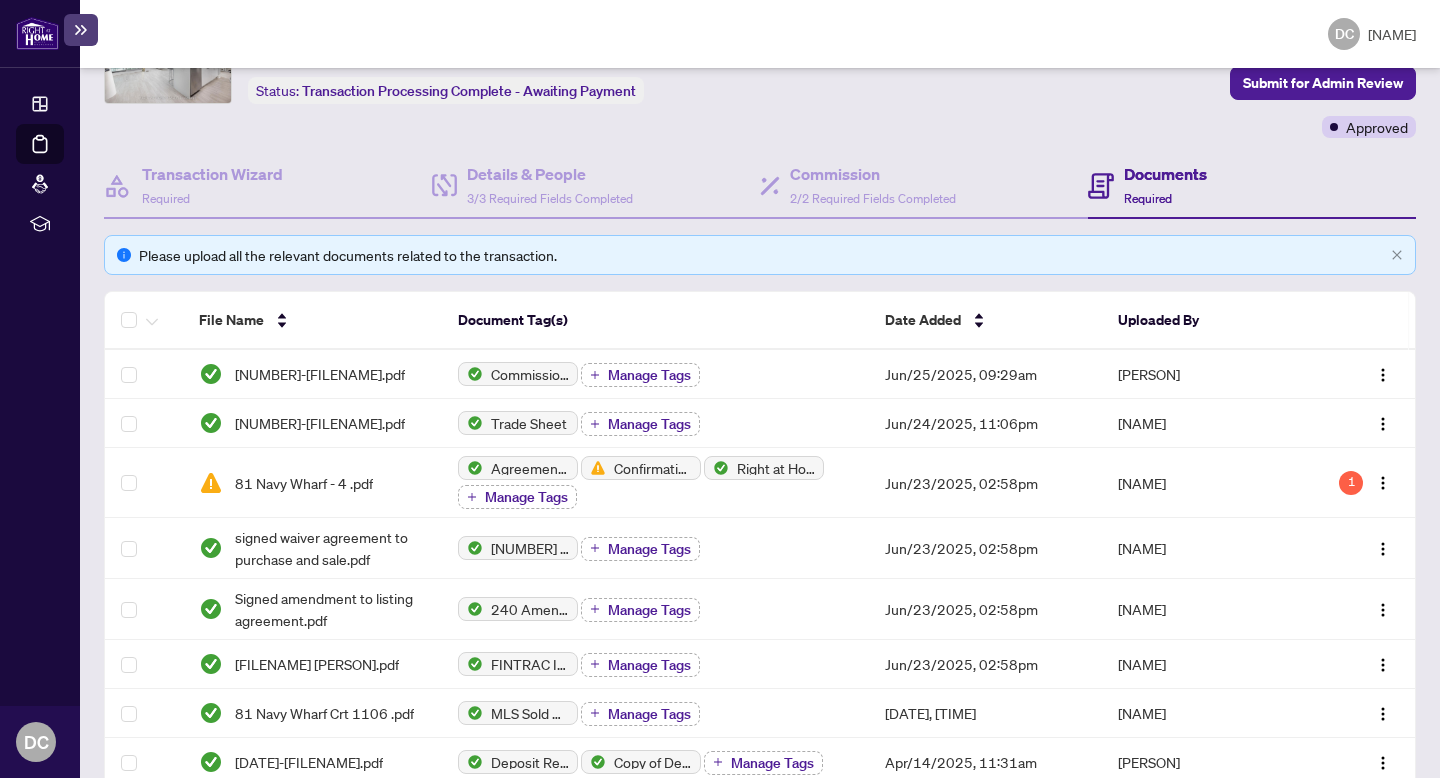 scroll, scrollTop: 129, scrollLeft: 0, axis: vertical 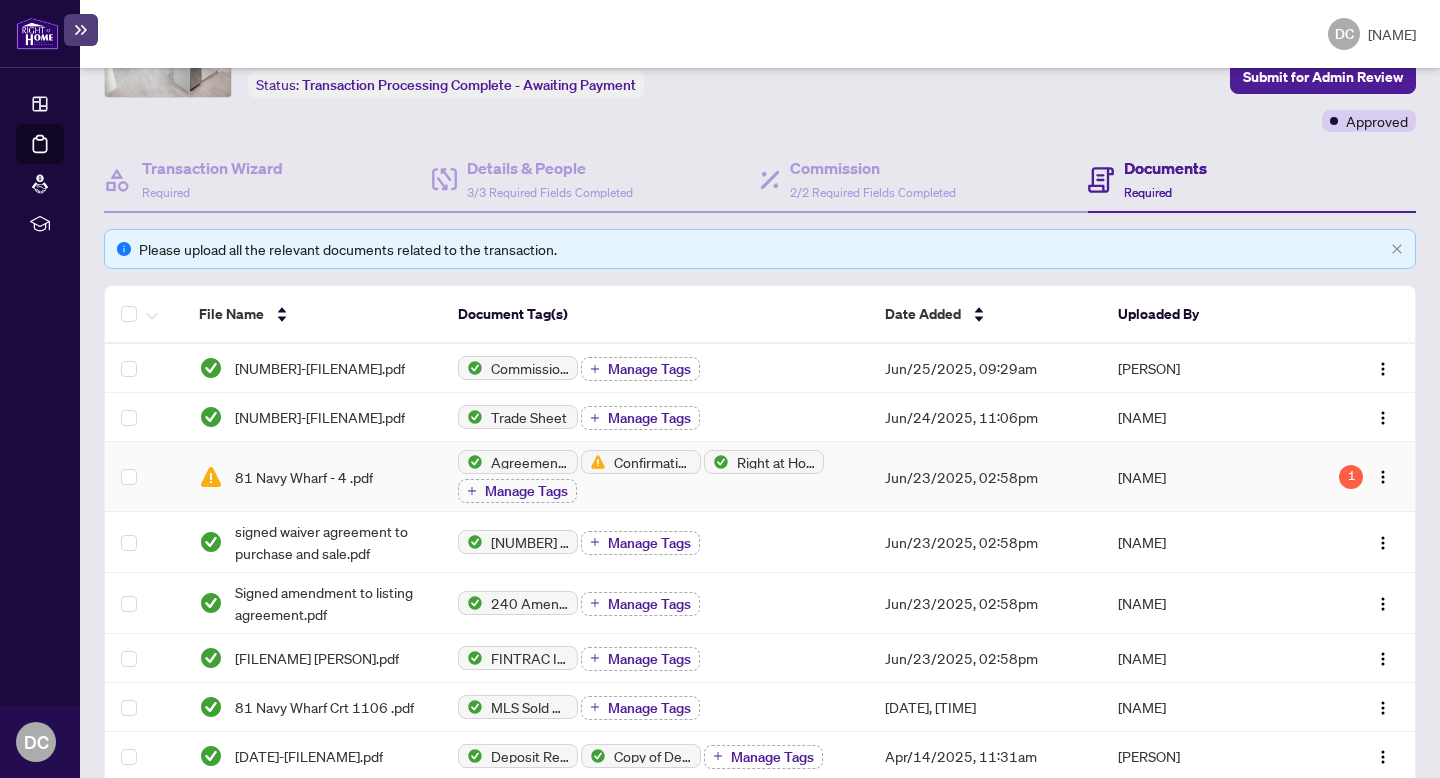 click on "1" at bounding box center (1351, 477) 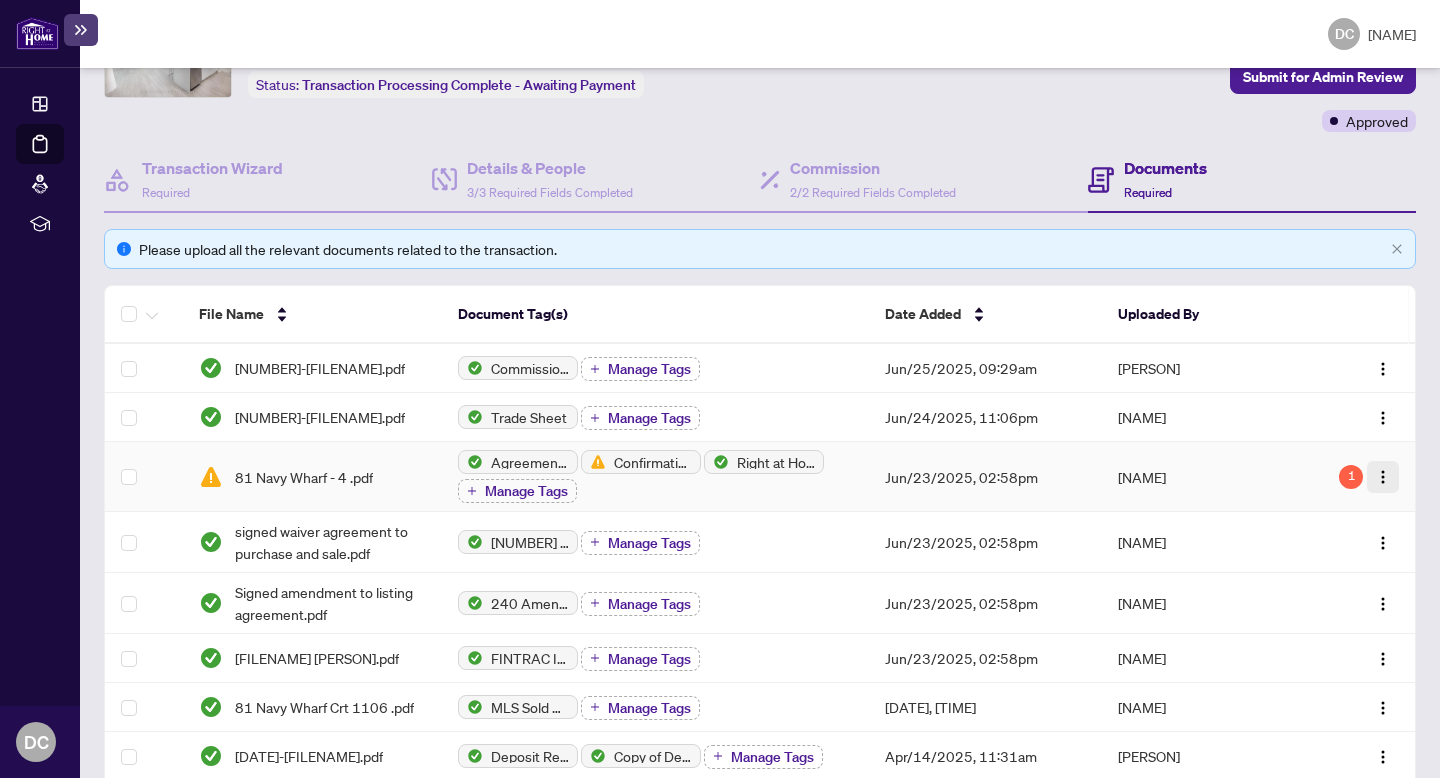 click at bounding box center [1383, 477] 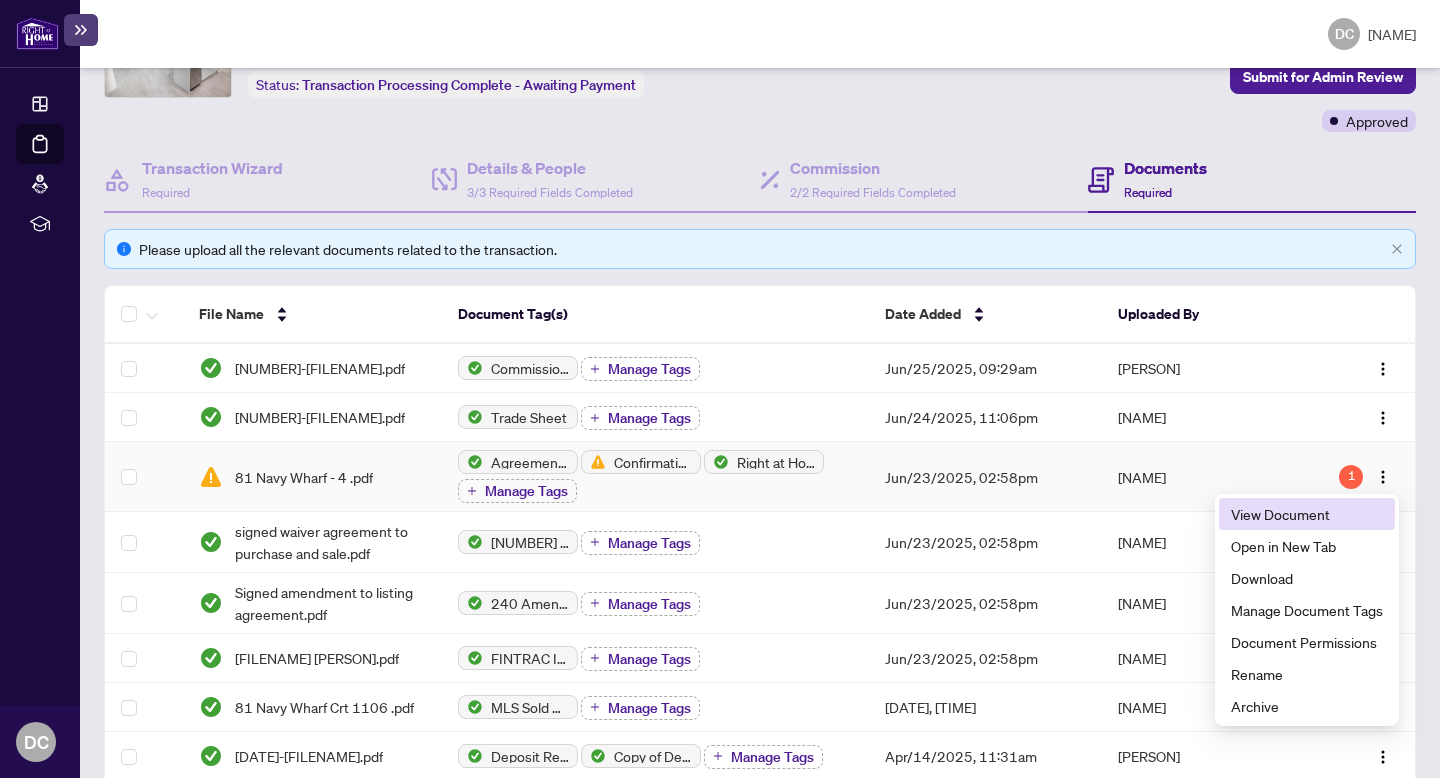 click on "View Document" at bounding box center [1307, 514] 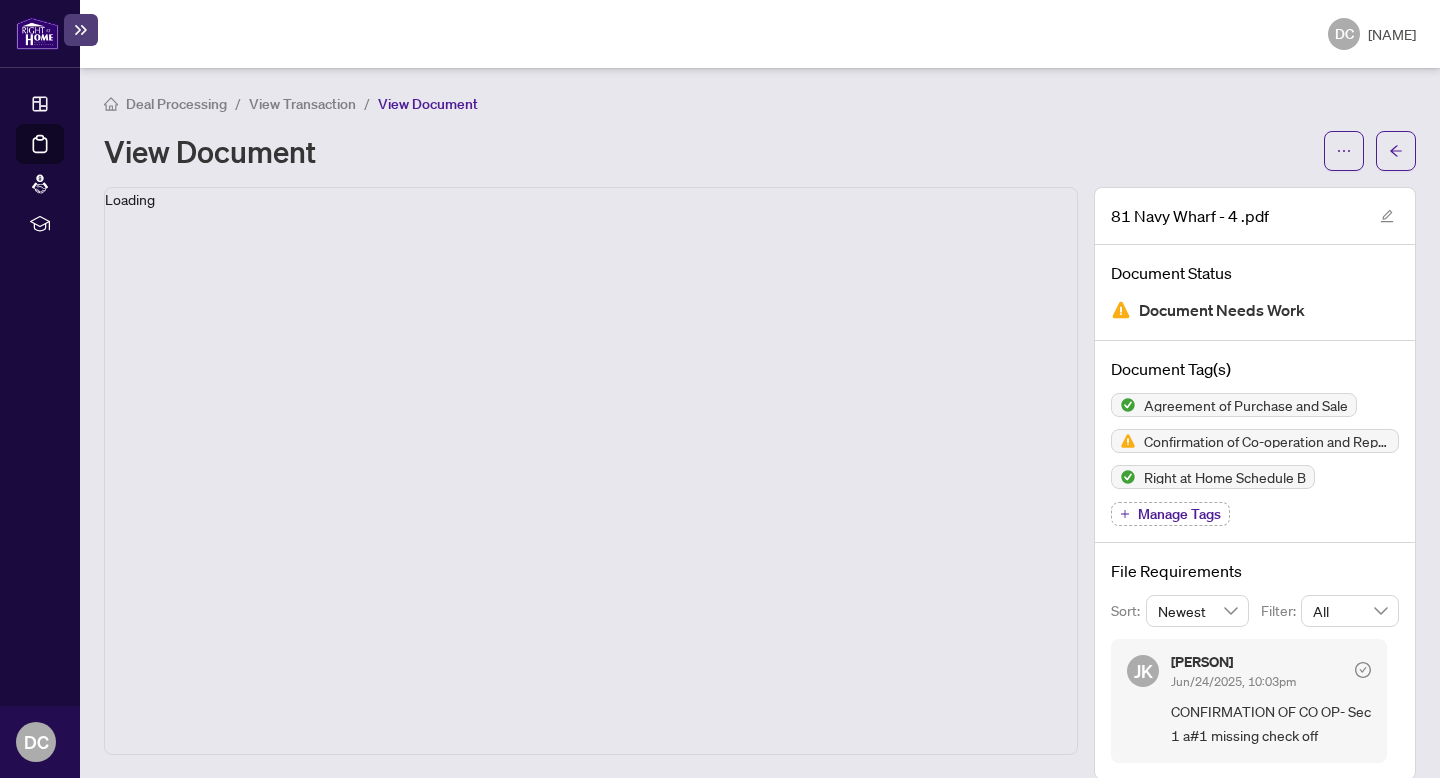scroll, scrollTop: 23, scrollLeft: 0, axis: vertical 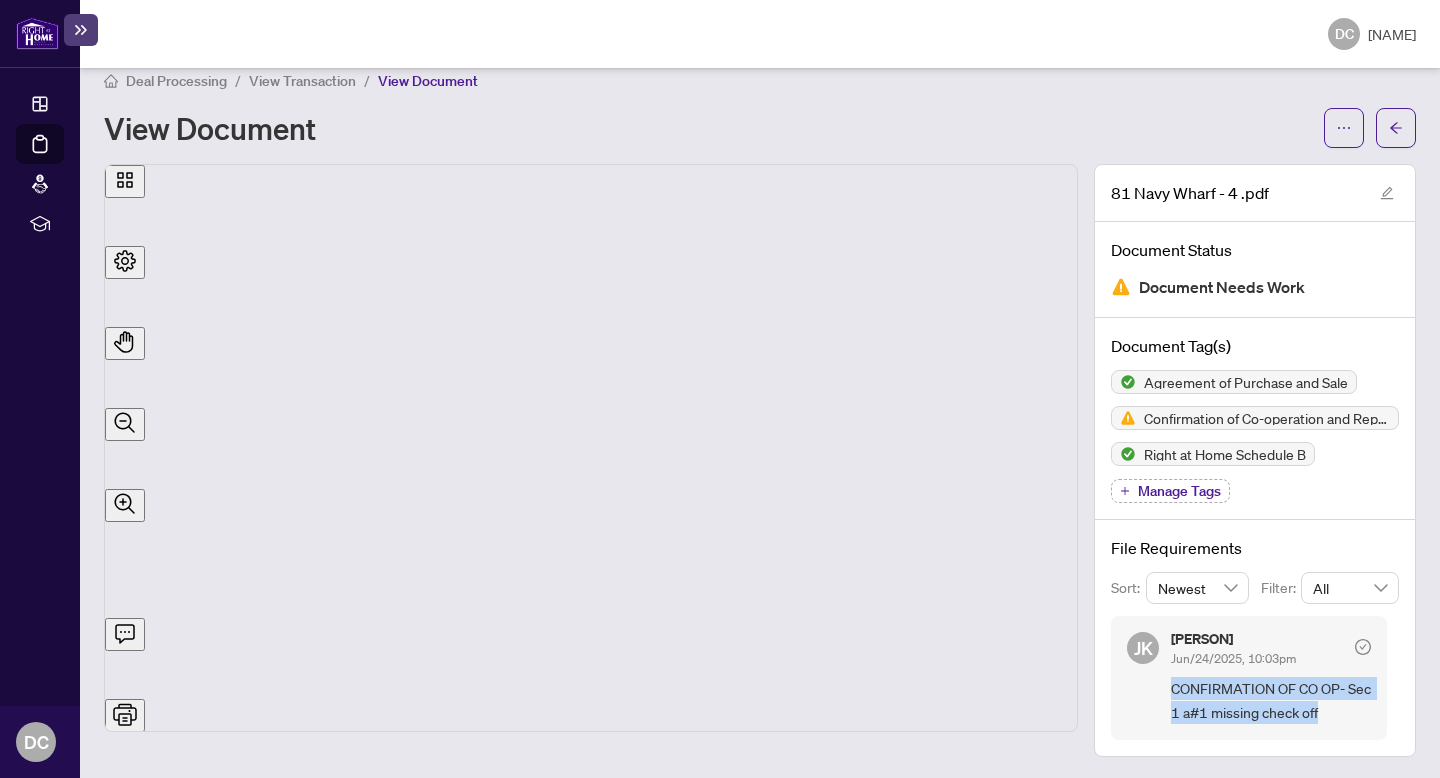 drag, startPoint x: 1216, startPoint y: 671, endPoint x: 1210, endPoint y: 737, distance: 66.27216 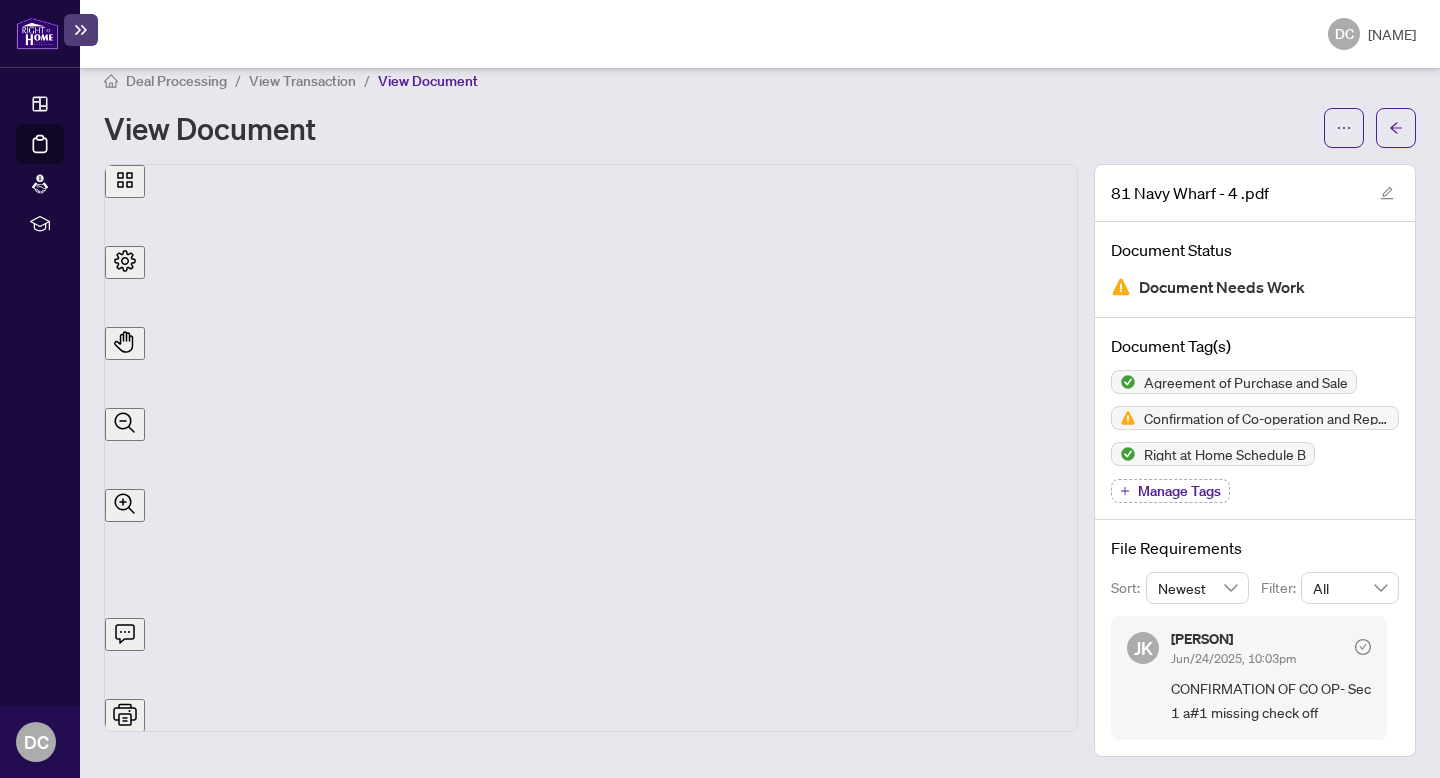 click on "CONFIRMATION OF CO OP- Sec 1 a#1 missing check off" at bounding box center (1271, 700) 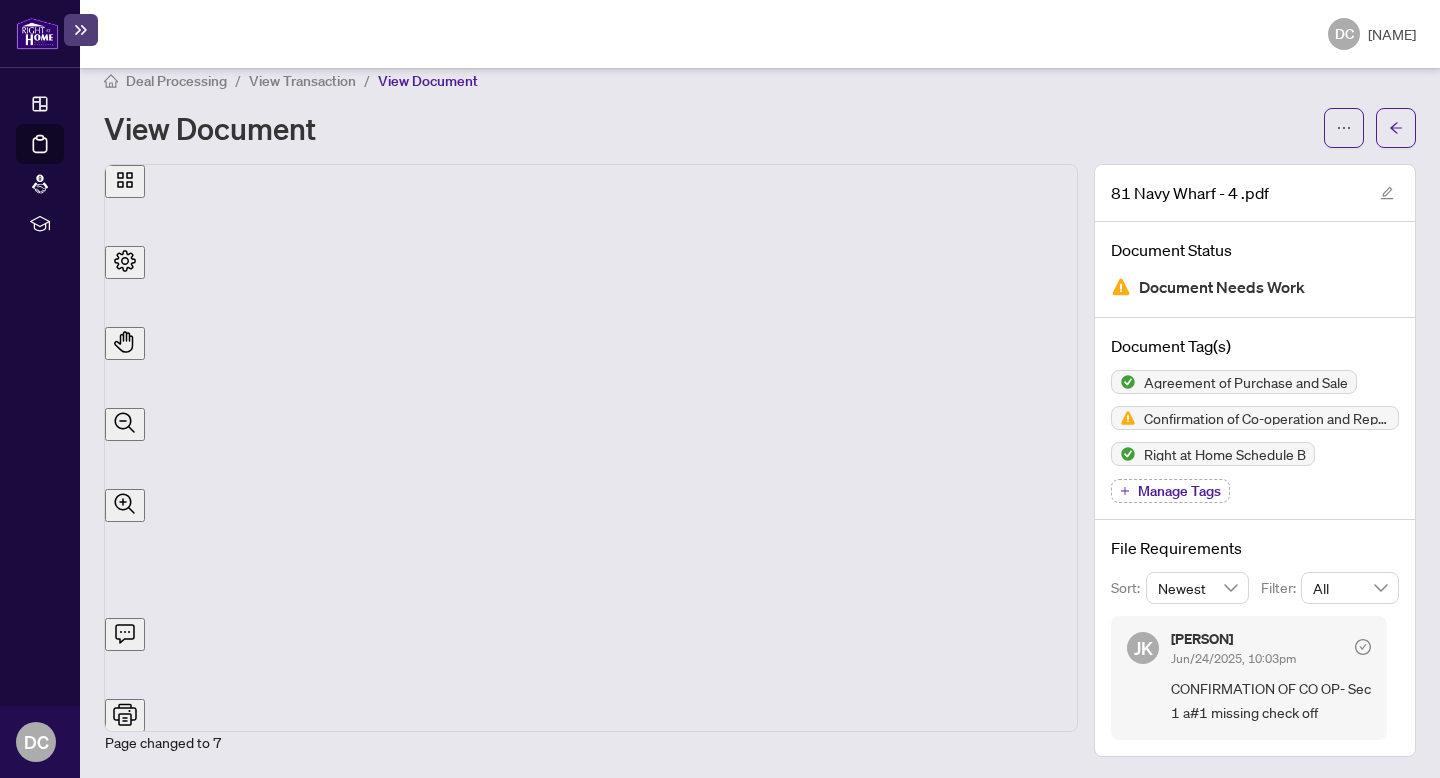 scroll, scrollTop: 5961, scrollLeft: 3, axis: both 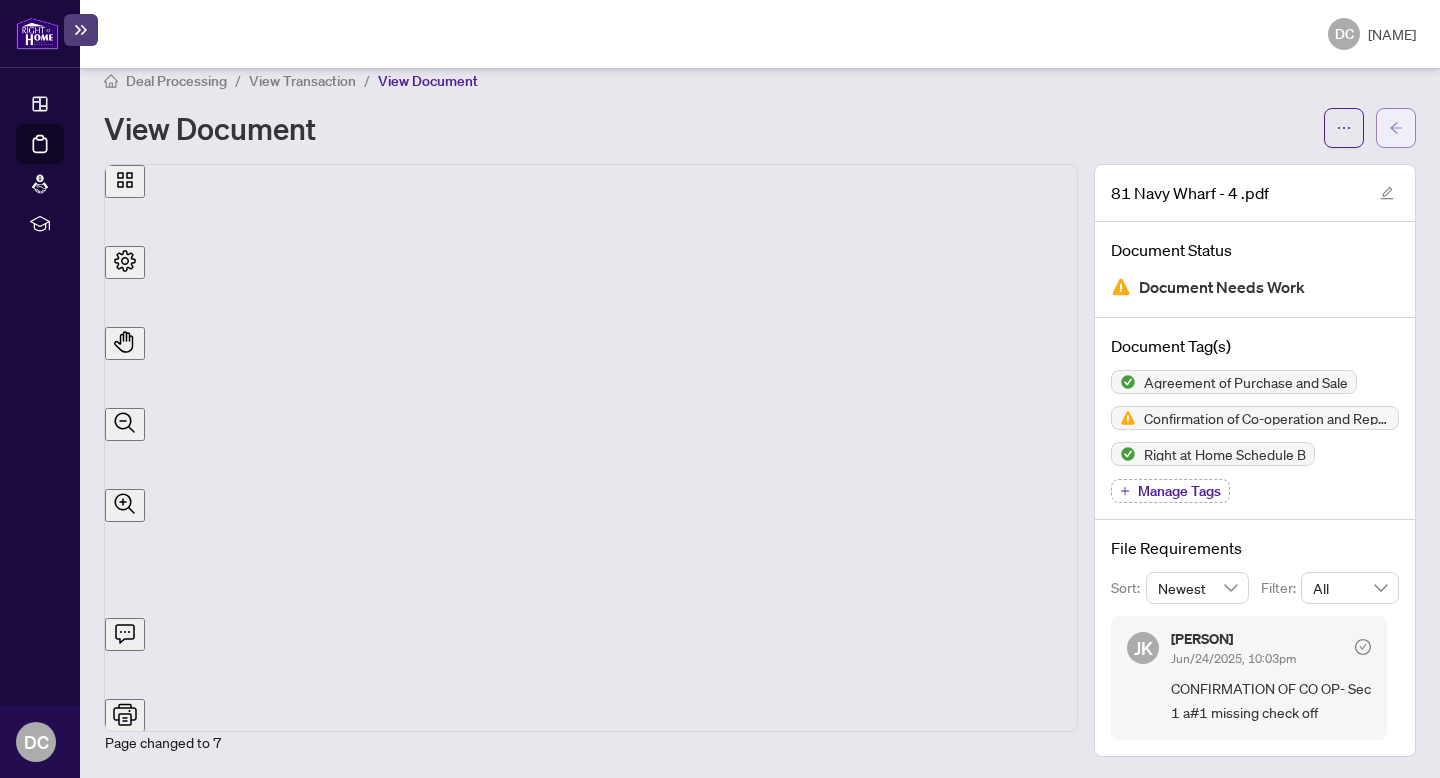 click at bounding box center [1396, 128] 